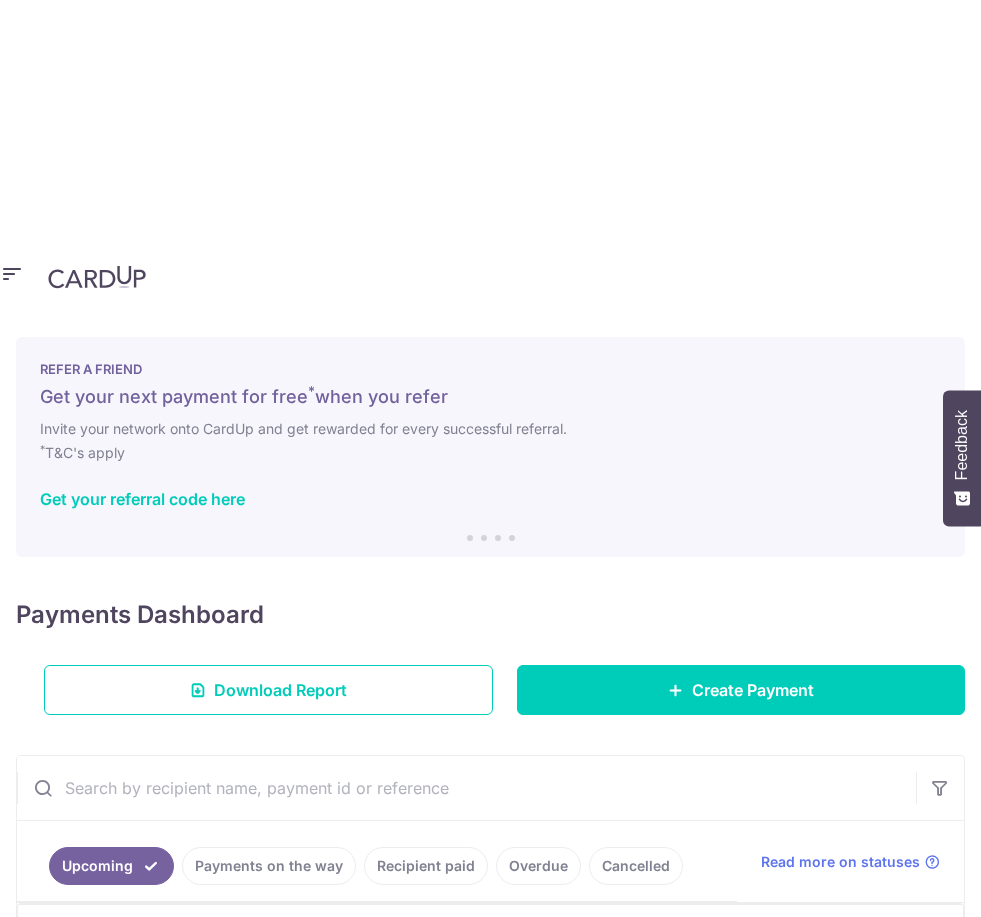 scroll, scrollTop: 0, scrollLeft: 0, axis: both 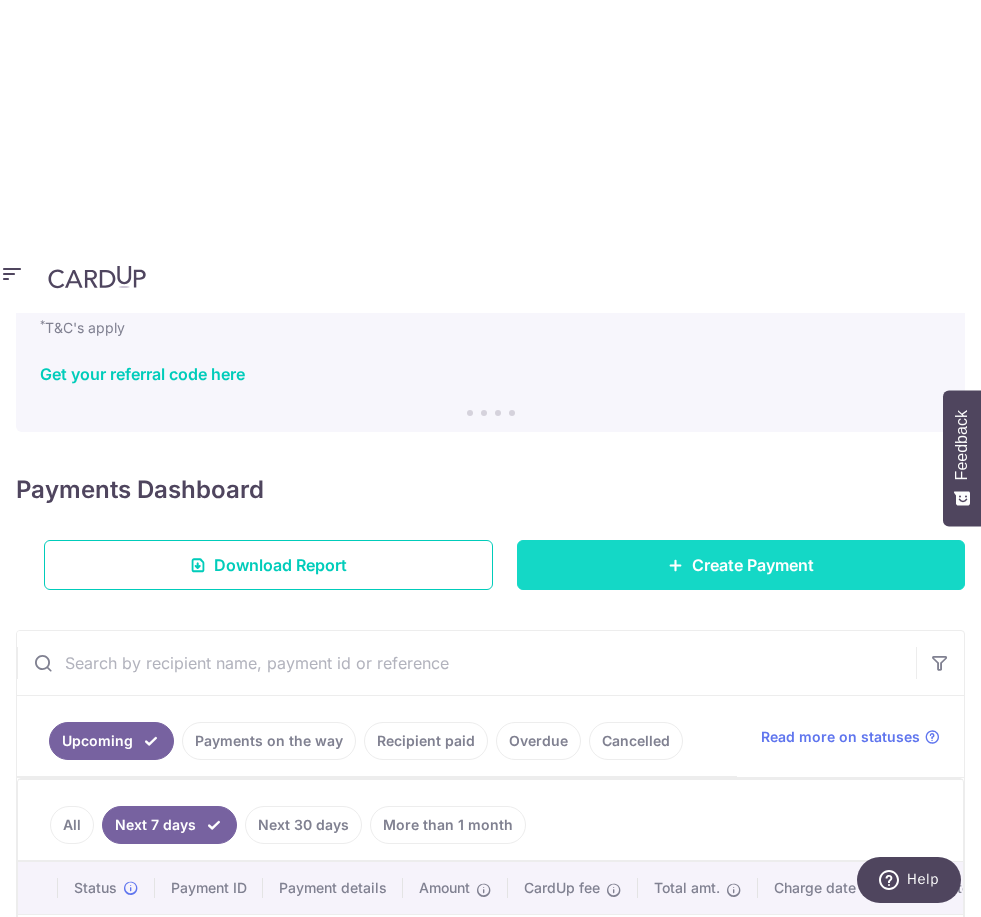 click on "Create Payment" at bounding box center (753, 565) 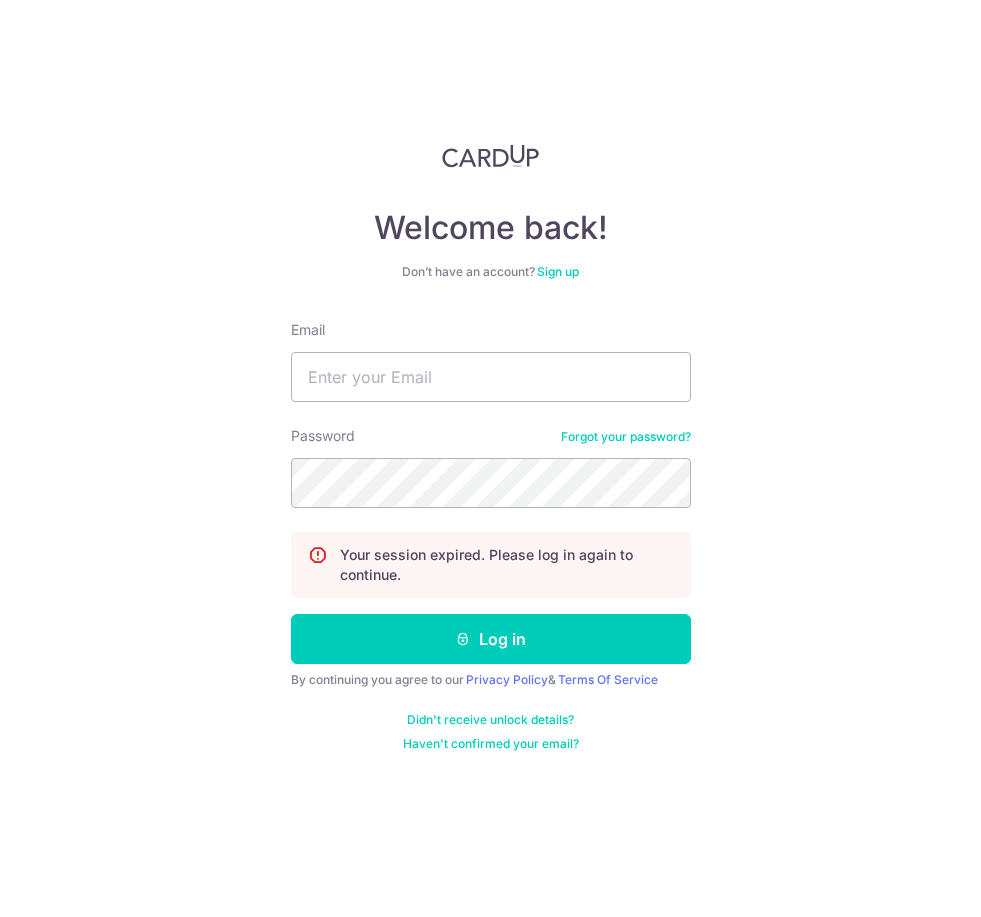 scroll, scrollTop: 0, scrollLeft: 0, axis: both 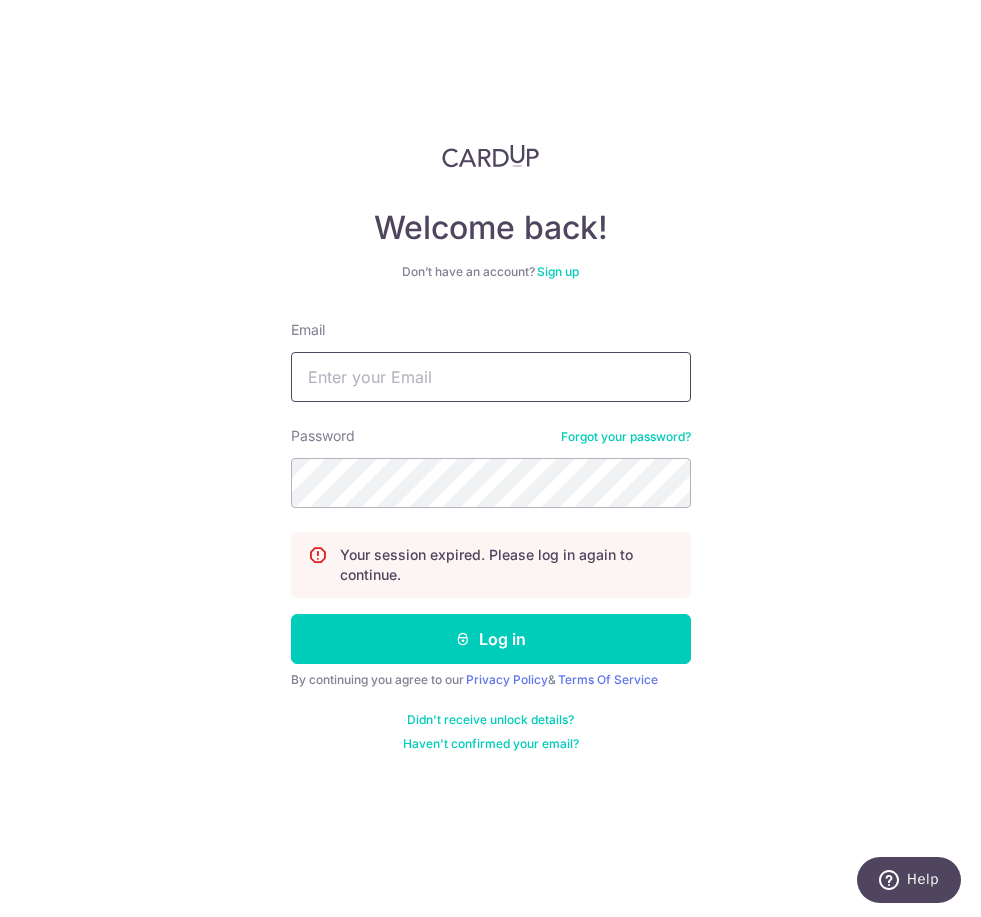 click on "Email" at bounding box center (491, 377) 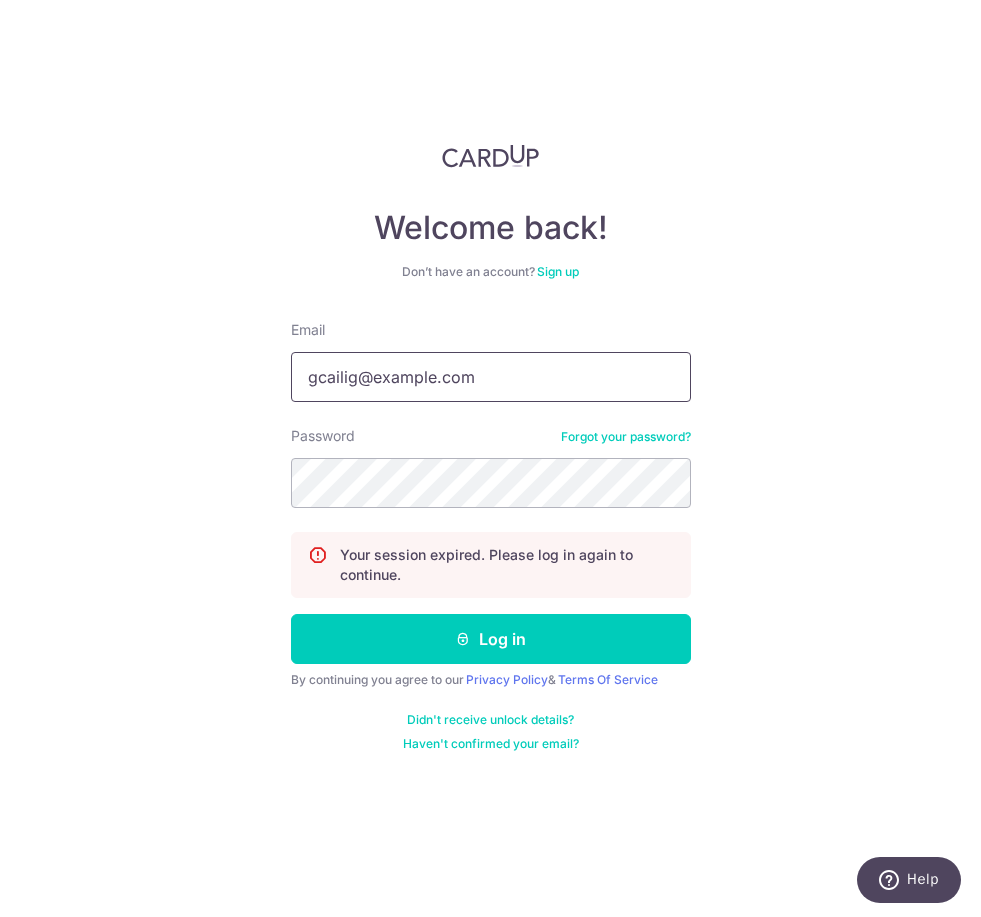 click on "Log in" at bounding box center [491, 639] 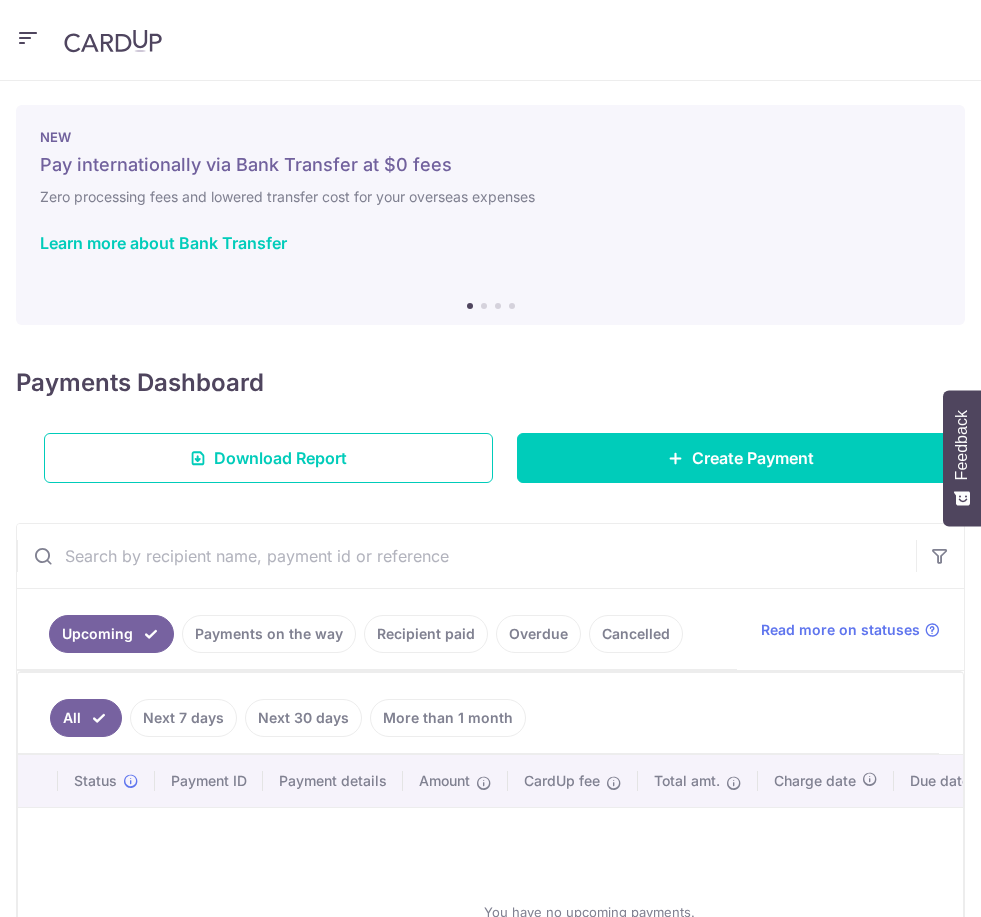 scroll, scrollTop: 0, scrollLeft: 0, axis: both 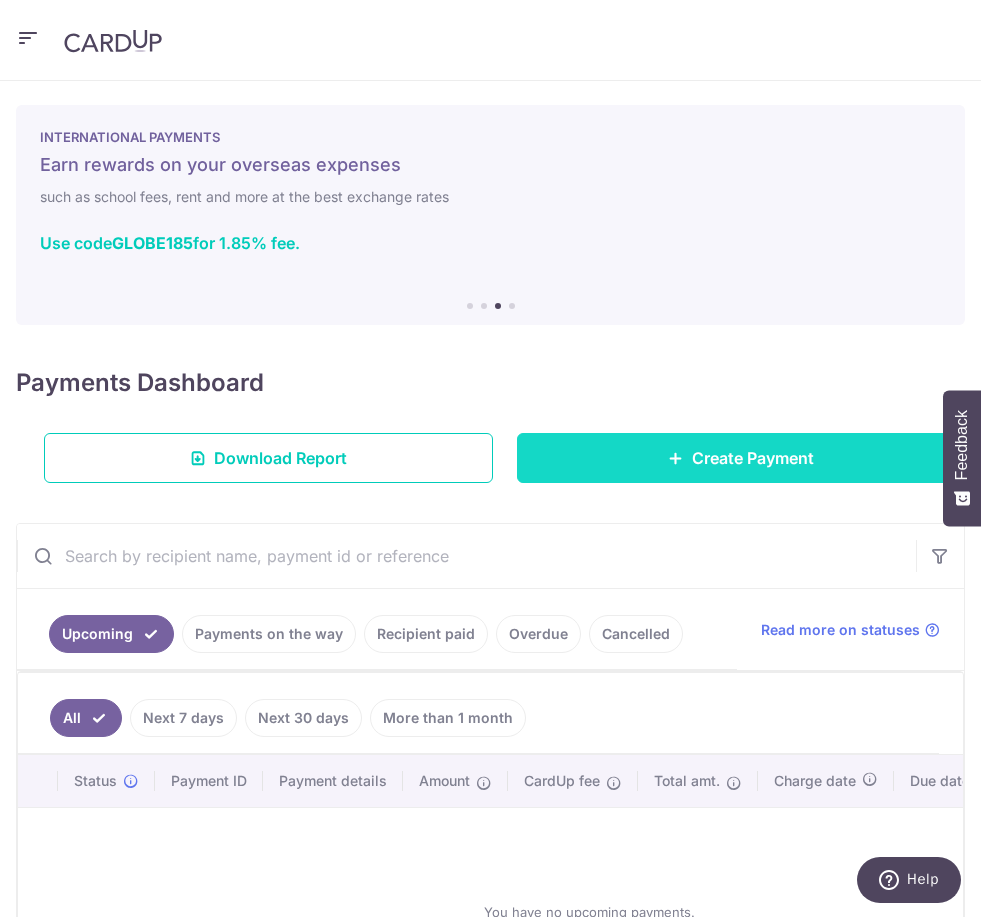 click on "Create Payment" at bounding box center (741, 458) 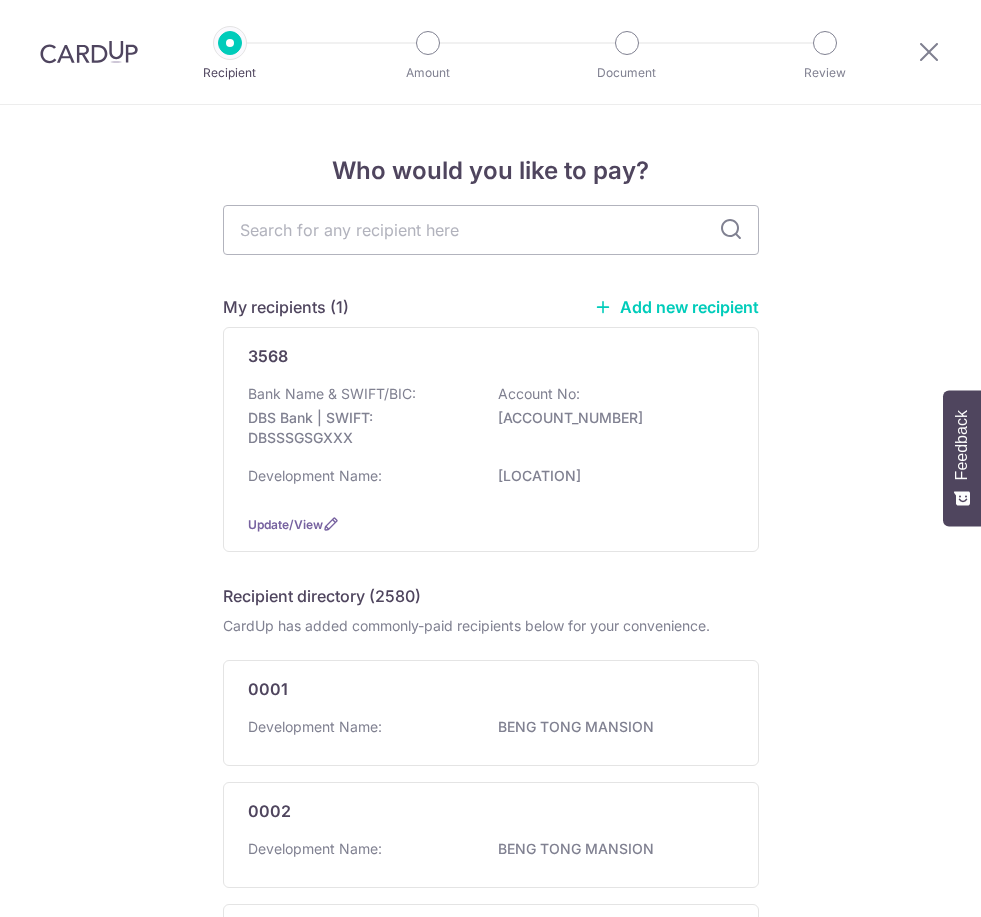 scroll, scrollTop: 0, scrollLeft: 0, axis: both 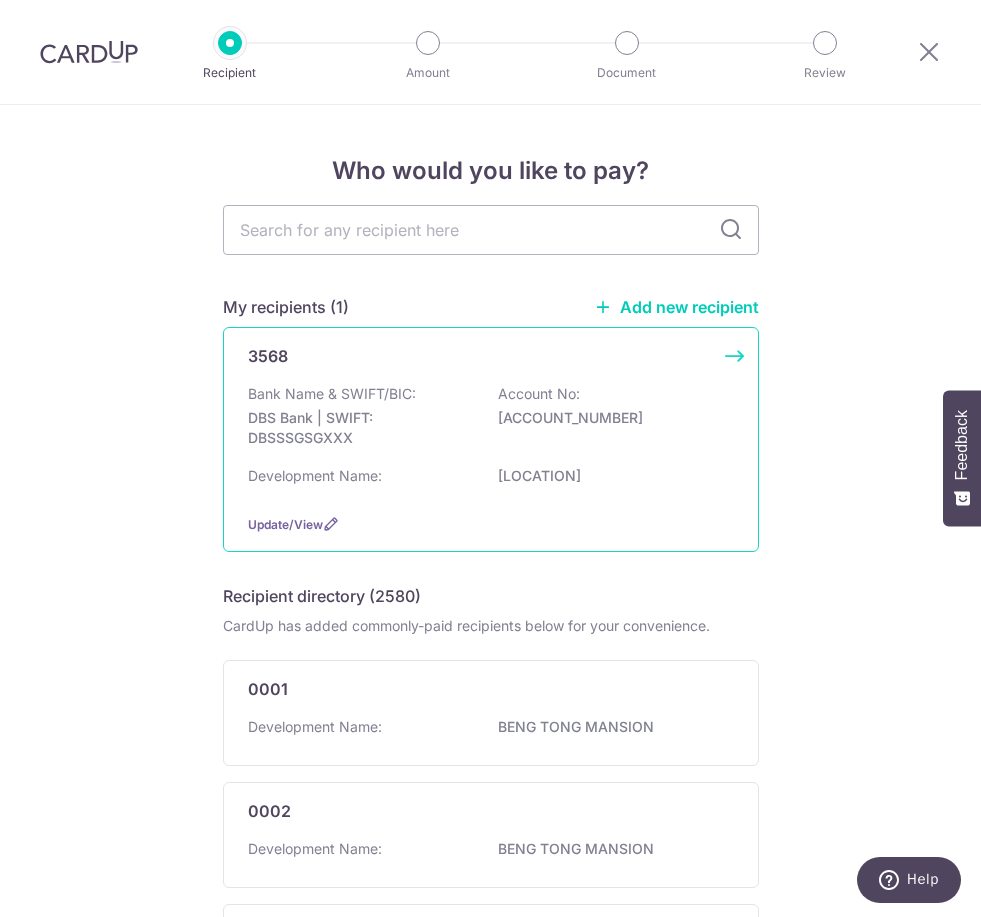 click on "Bank Name & SWIFT/BIC:
DBS Bank | SWIFT: DBSSSGSGXXX
Account No:
0725305063" at bounding box center [491, 421] 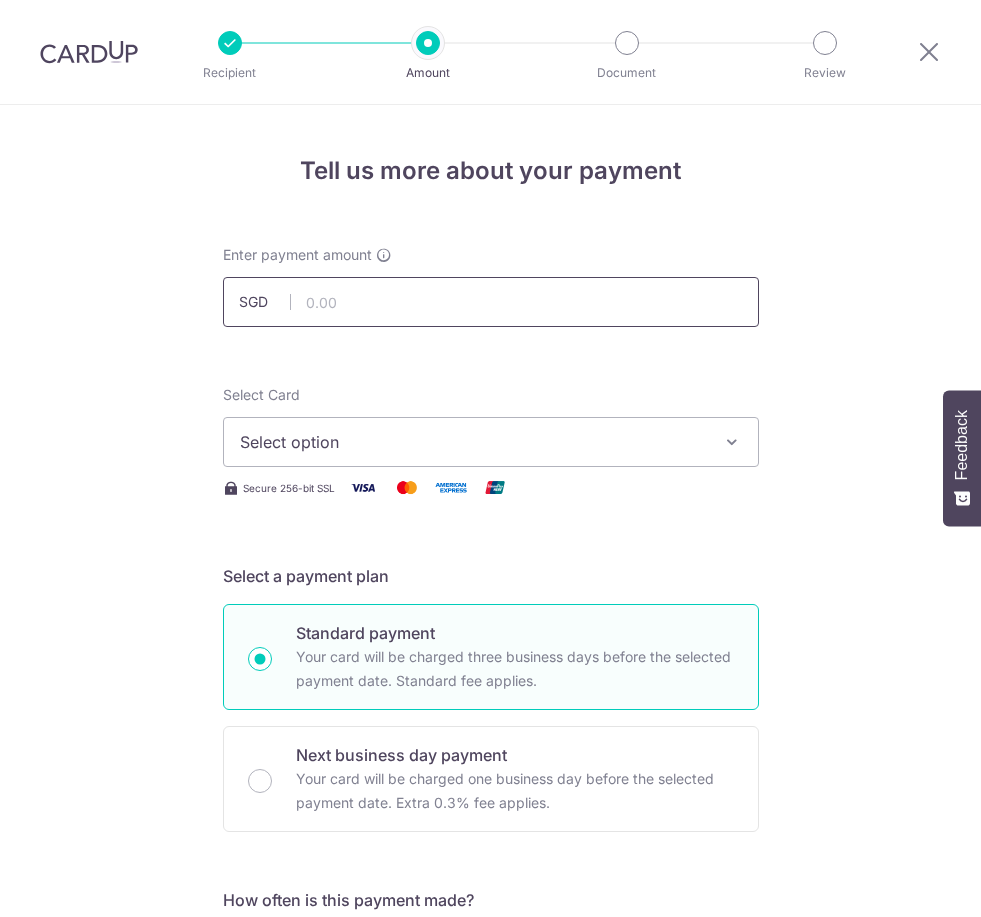 scroll, scrollTop: 0, scrollLeft: 0, axis: both 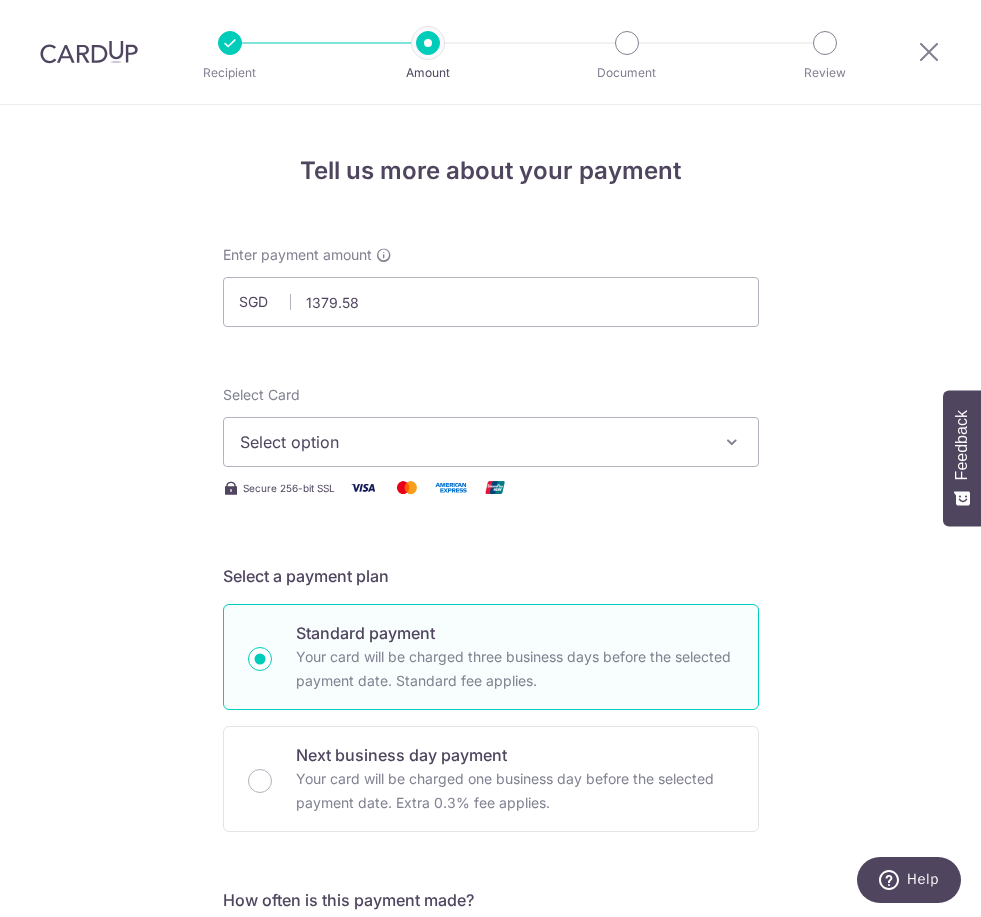 type on "1,379.58" 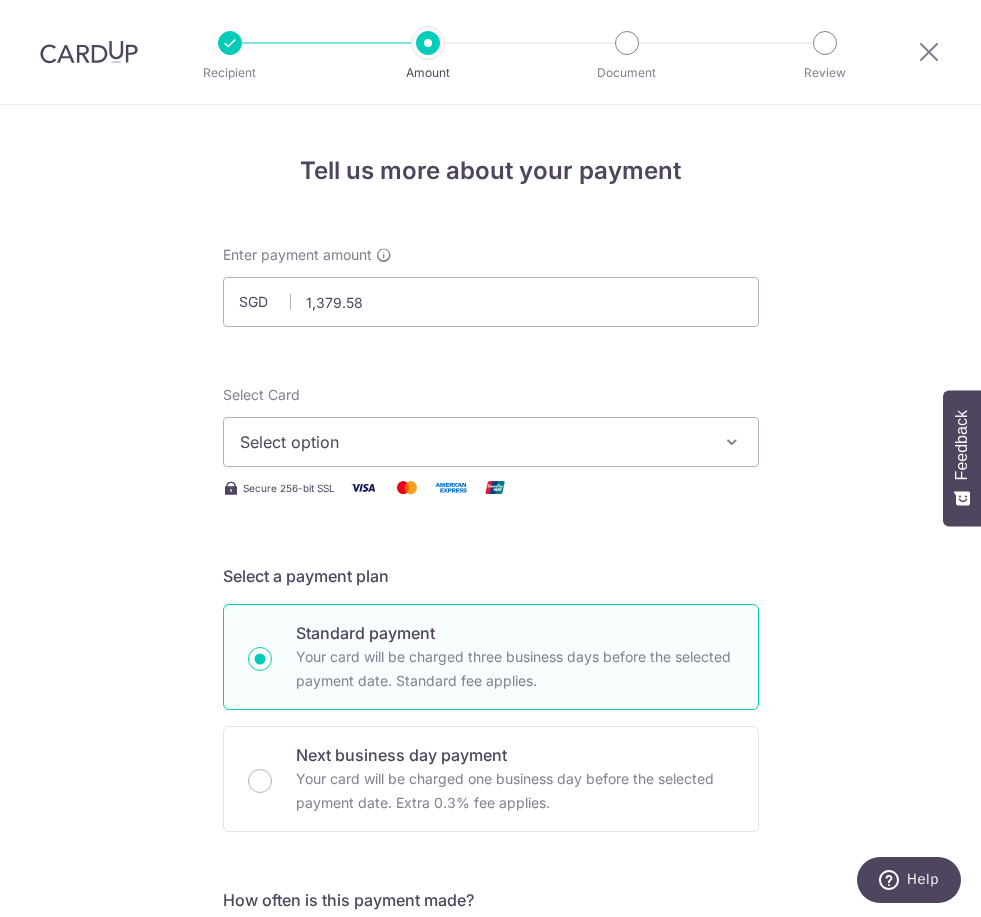 click on "Select option" at bounding box center (473, 442) 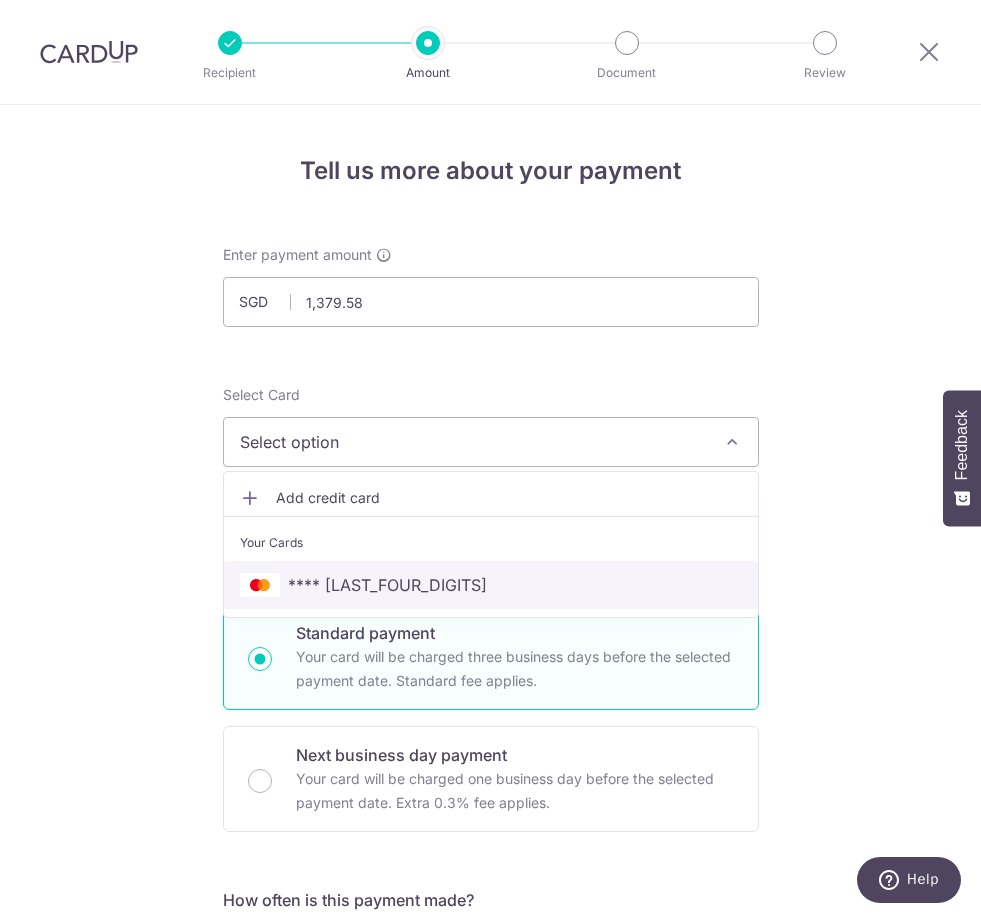 click on "**** [CREDIT_CARD]" at bounding box center [491, 585] 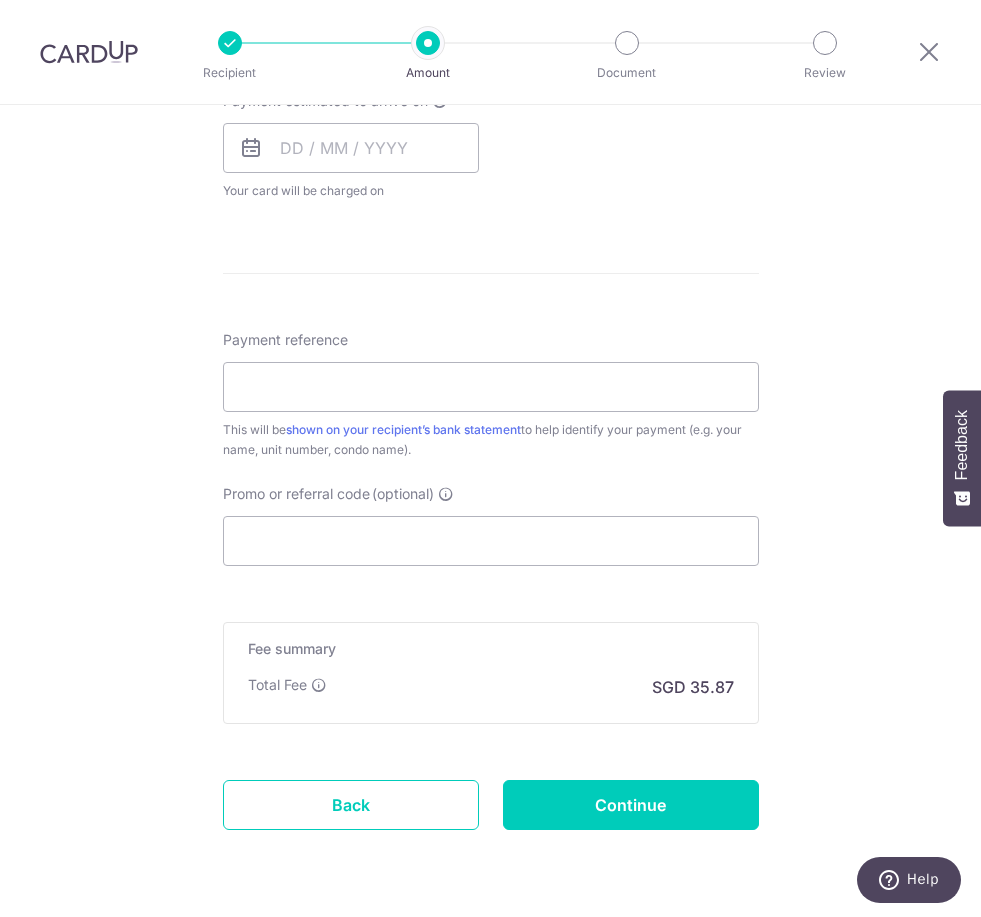 scroll, scrollTop: 942, scrollLeft: 0, axis: vertical 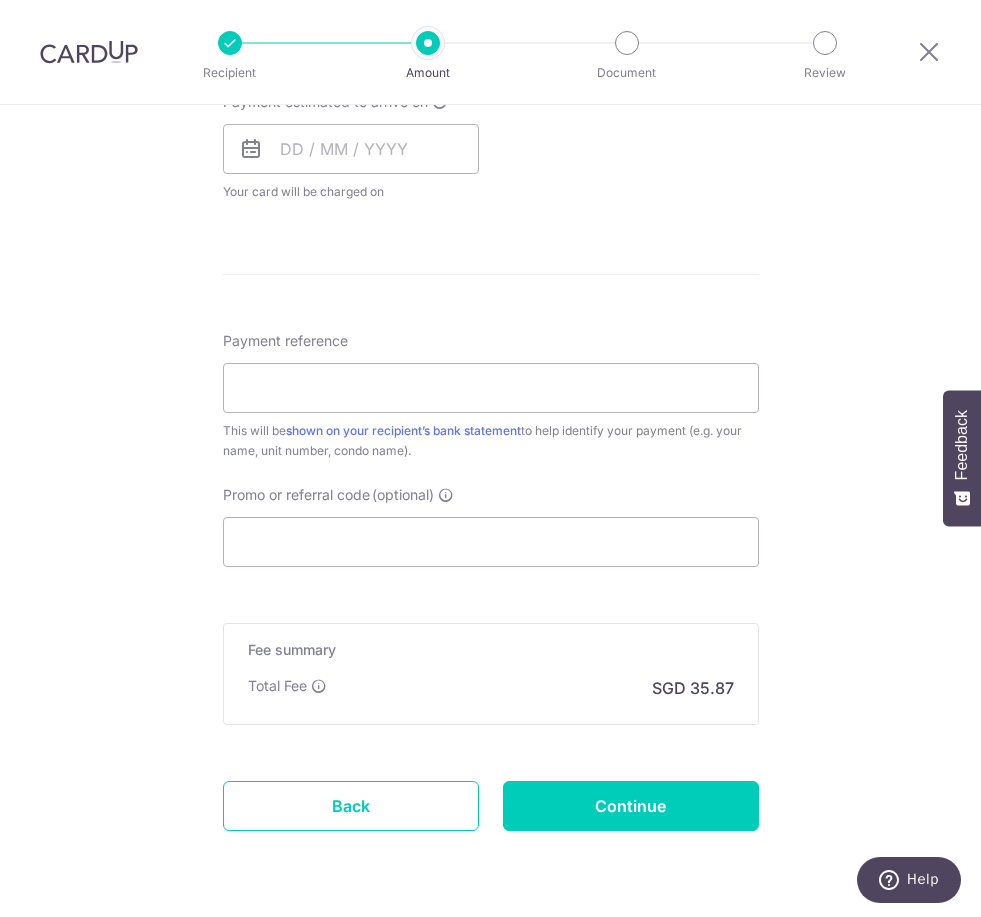 click on "Enter payment amount
SGD
1,379.58
1379.58
Select Card
**** 7743
Add credit card
Your Cards
**** 7743
Secure 256-bit SSL
Text
New card details
Card
Secure 256-bit SSL" at bounding box center (491, 95) 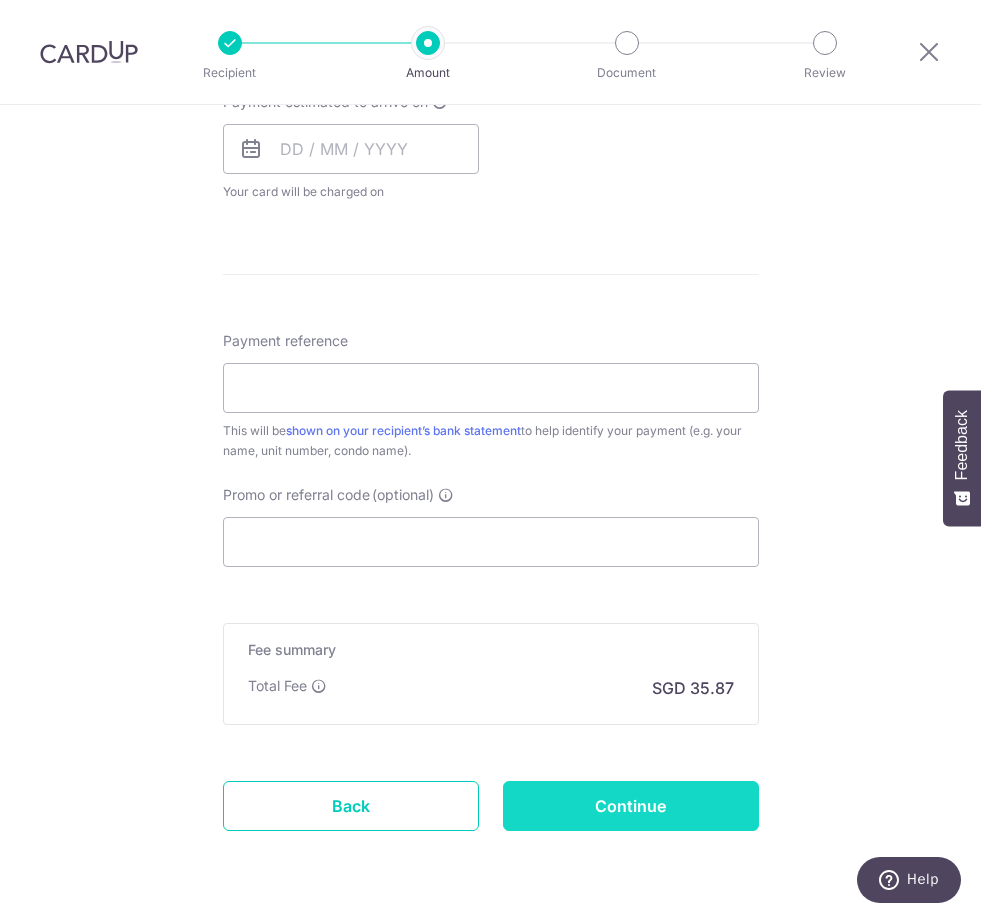 click on "Continue" at bounding box center (631, 806) 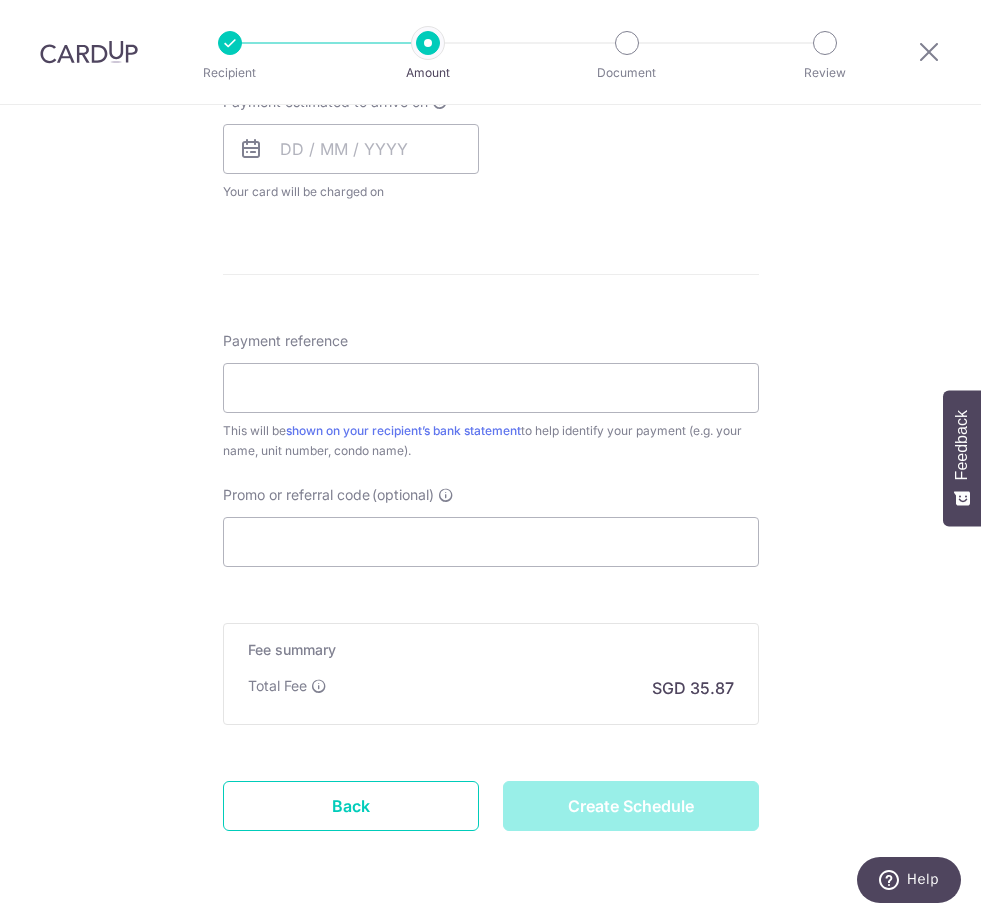 type on "Create Schedule" 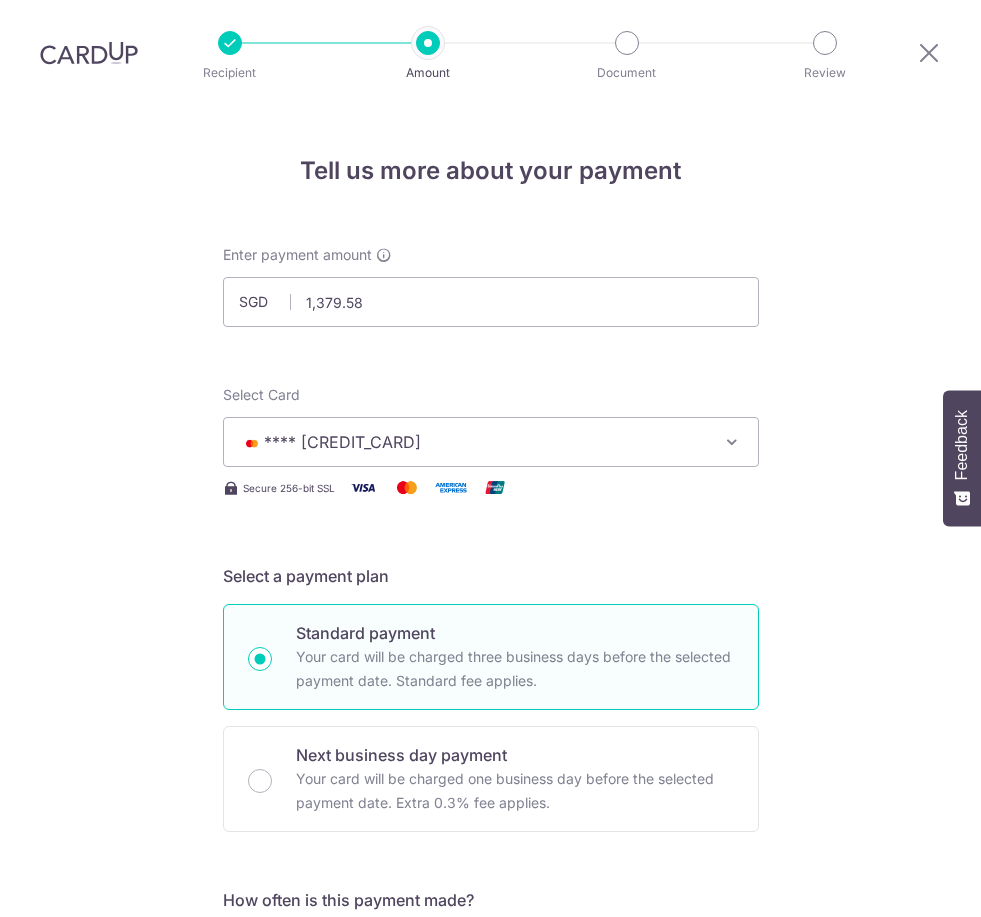scroll, scrollTop: 0, scrollLeft: 0, axis: both 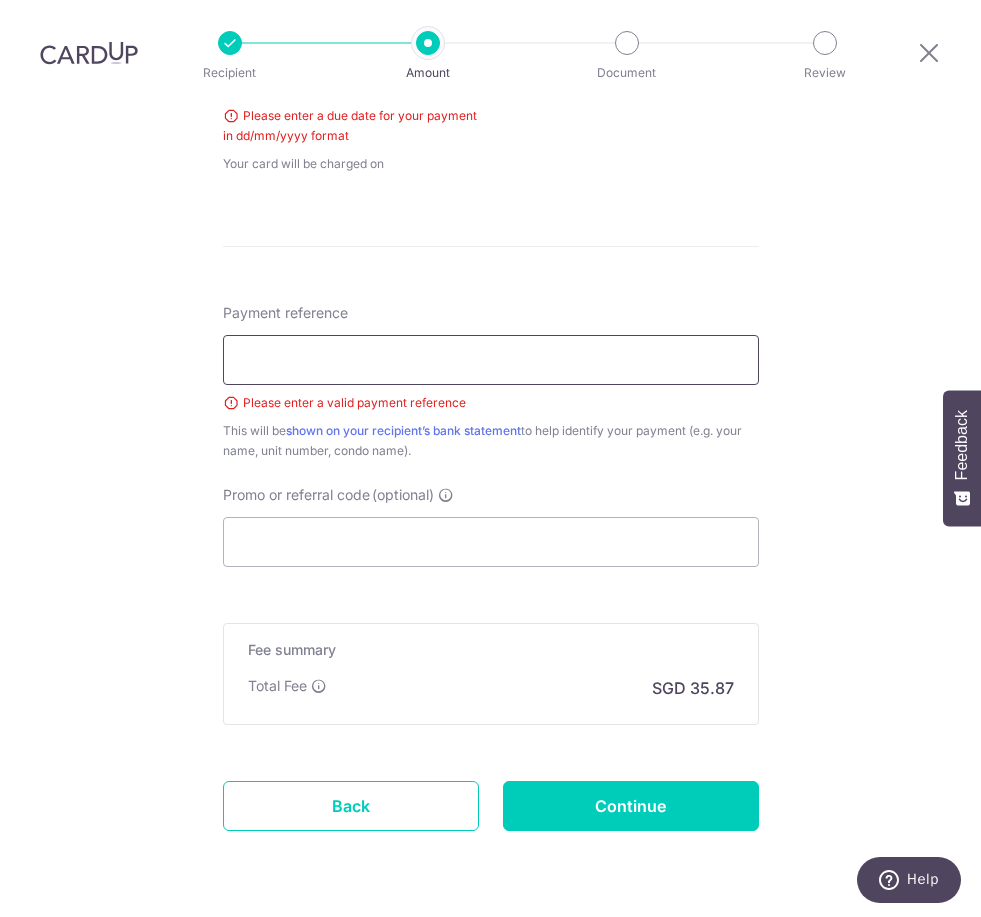 click on "Payment reference" at bounding box center [491, 360] 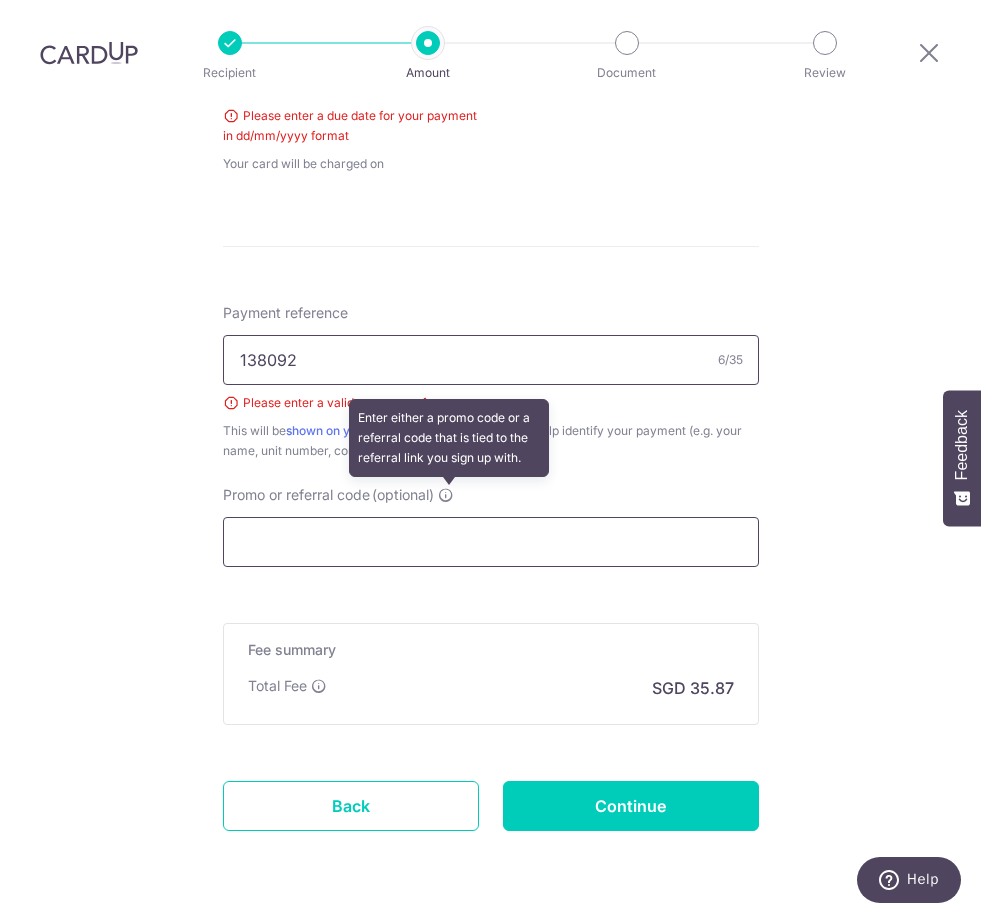 type on "138092" 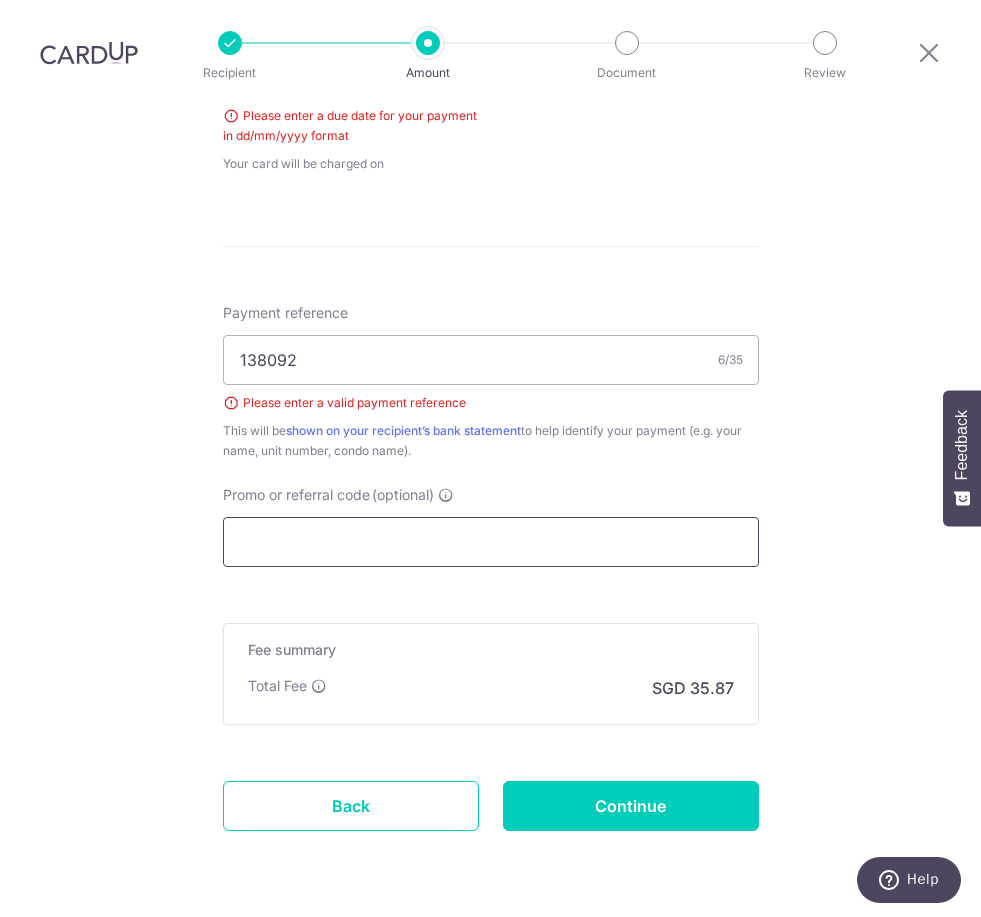 click on "Promo or referral code
(optional)" at bounding box center [491, 542] 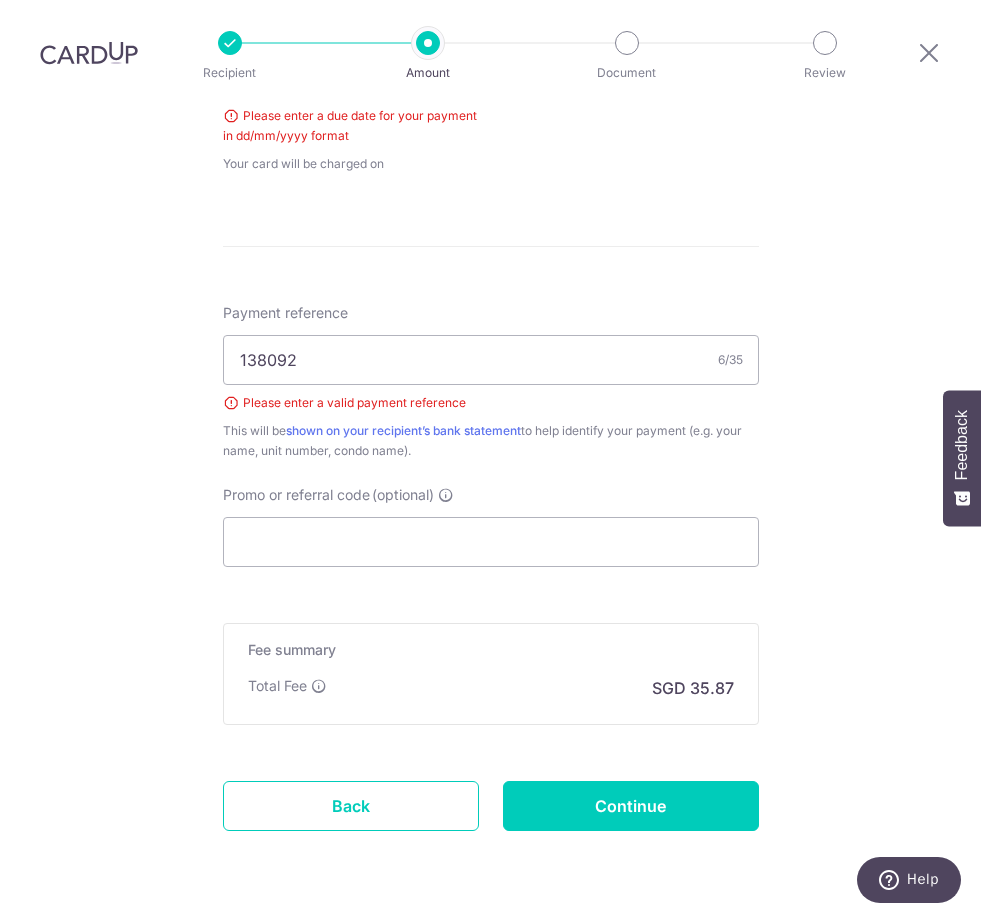 click on "Promo or referral code
(optional)
The discounted fee will be shown on the review step, right before you create your payments.
Add" at bounding box center [491, 526] 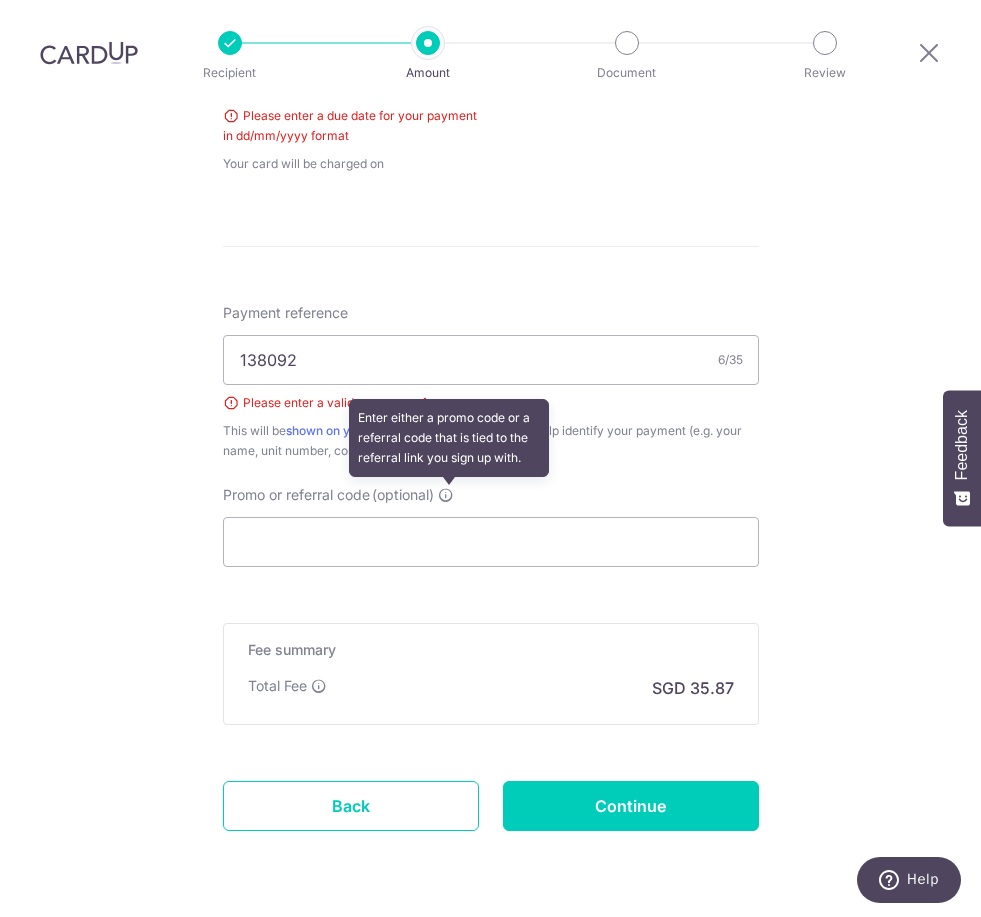 click at bounding box center [446, 495] 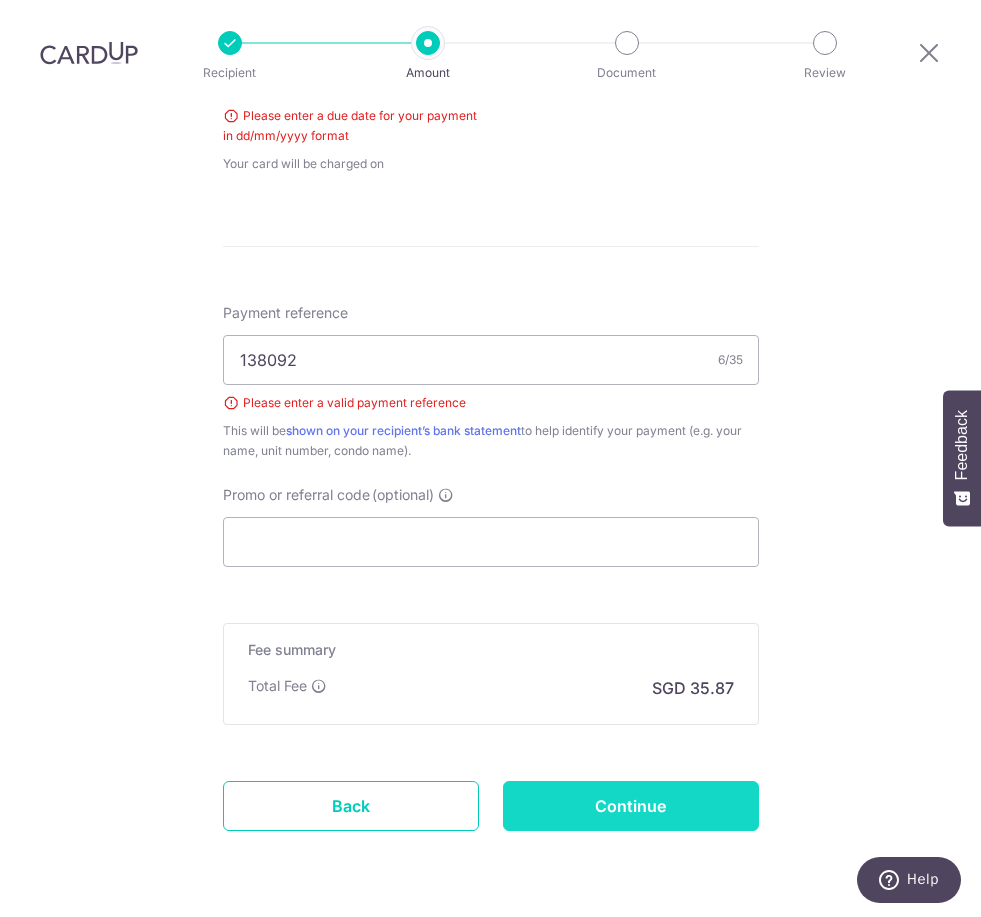 click on "Continue" at bounding box center (631, 806) 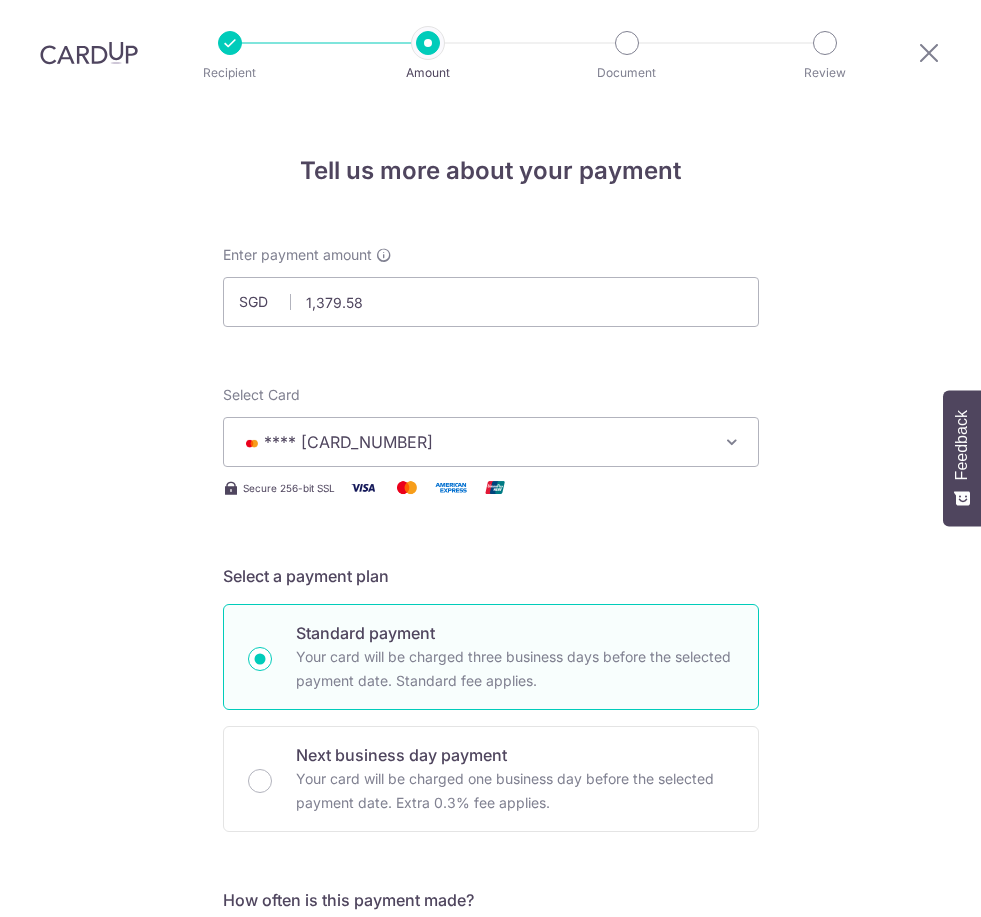 scroll, scrollTop: 64, scrollLeft: 0, axis: vertical 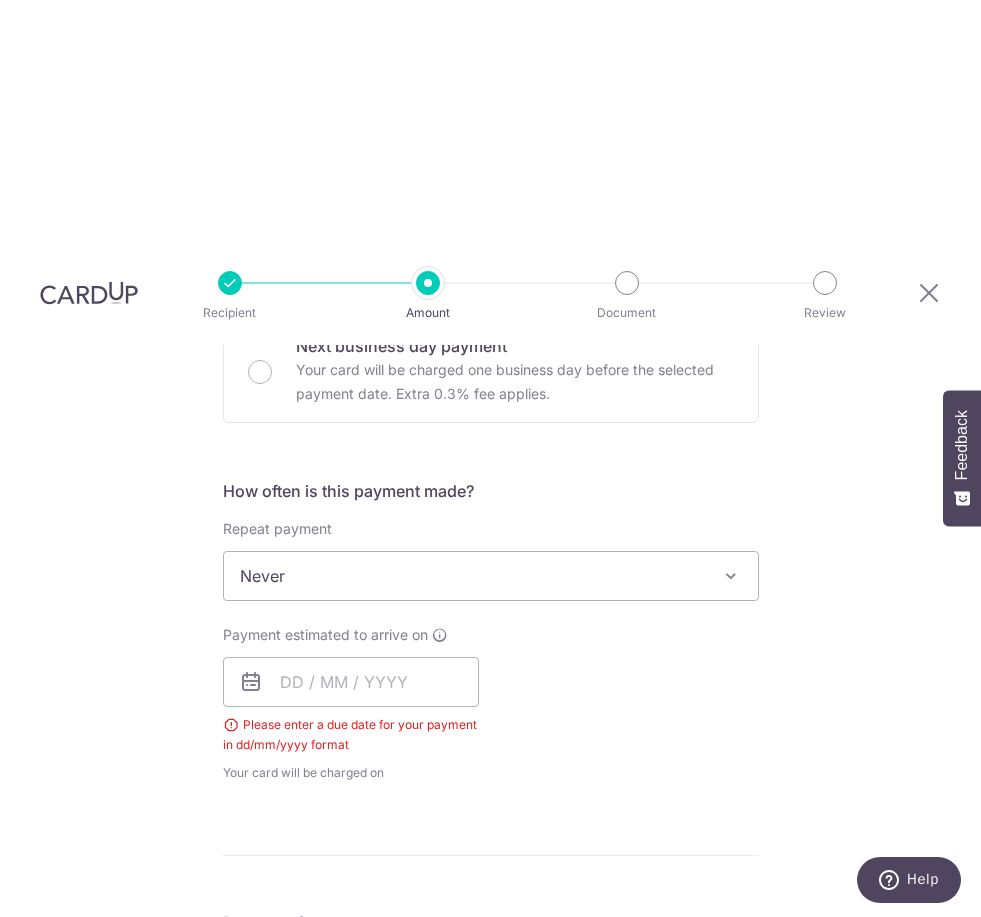 click on "Payment estimated to arrive on" at bounding box center (325, 635) 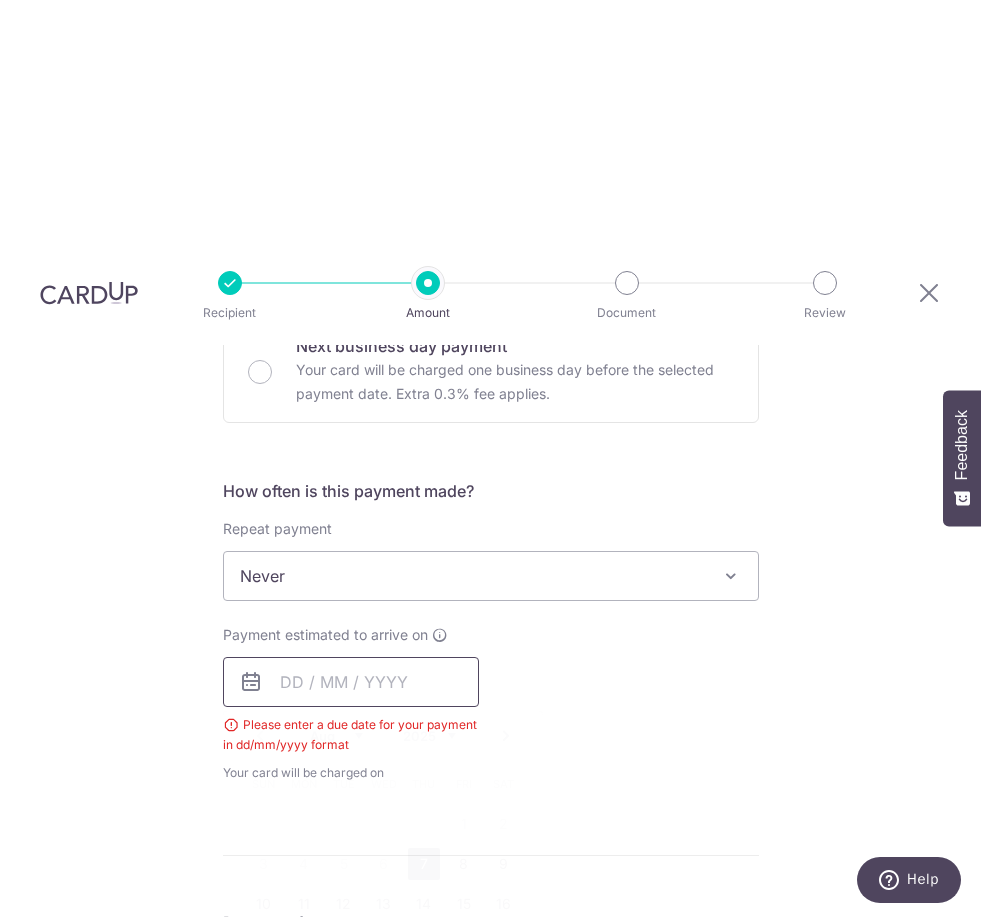 click at bounding box center [351, 682] 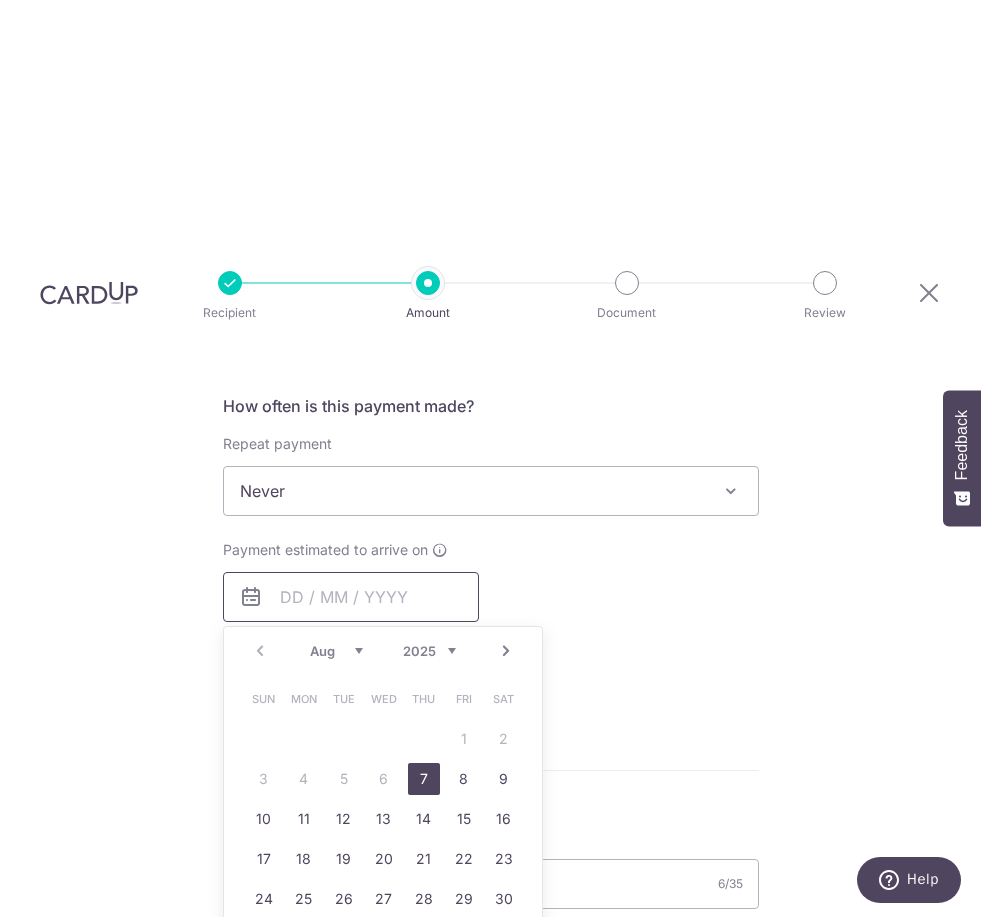 scroll, scrollTop: 747, scrollLeft: 0, axis: vertical 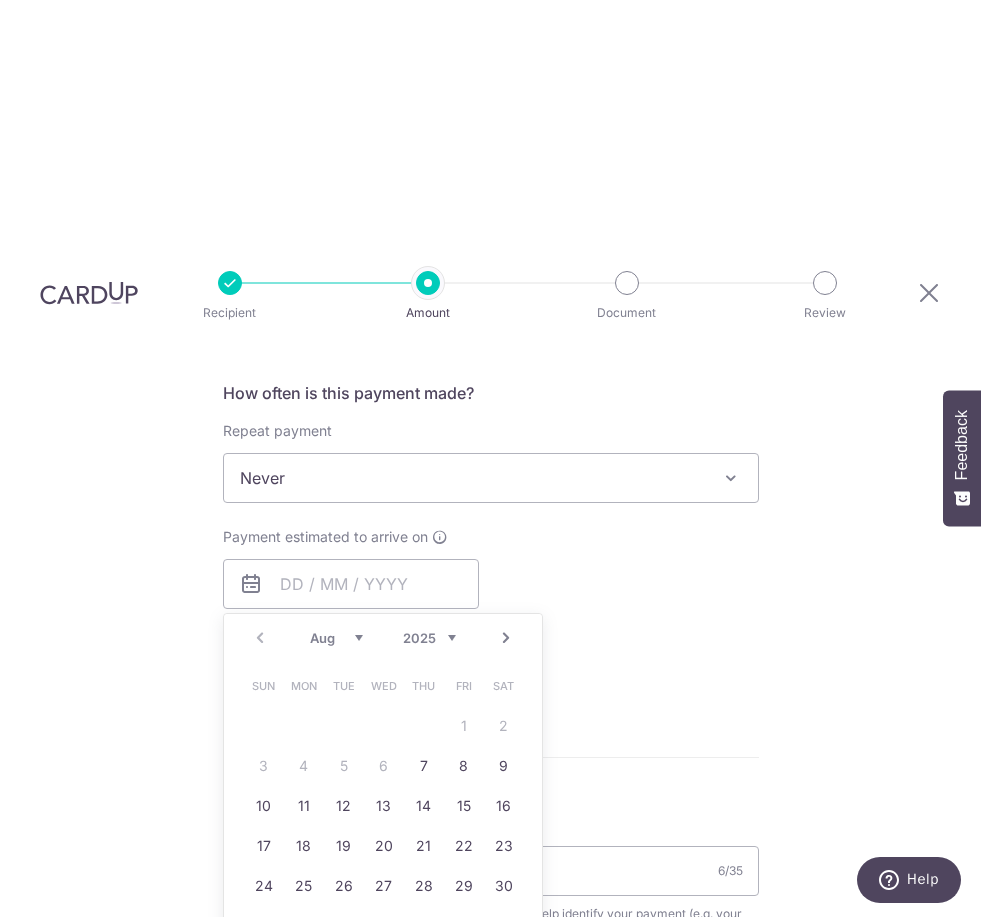 click on "Next" at bounding box center (506, 638) 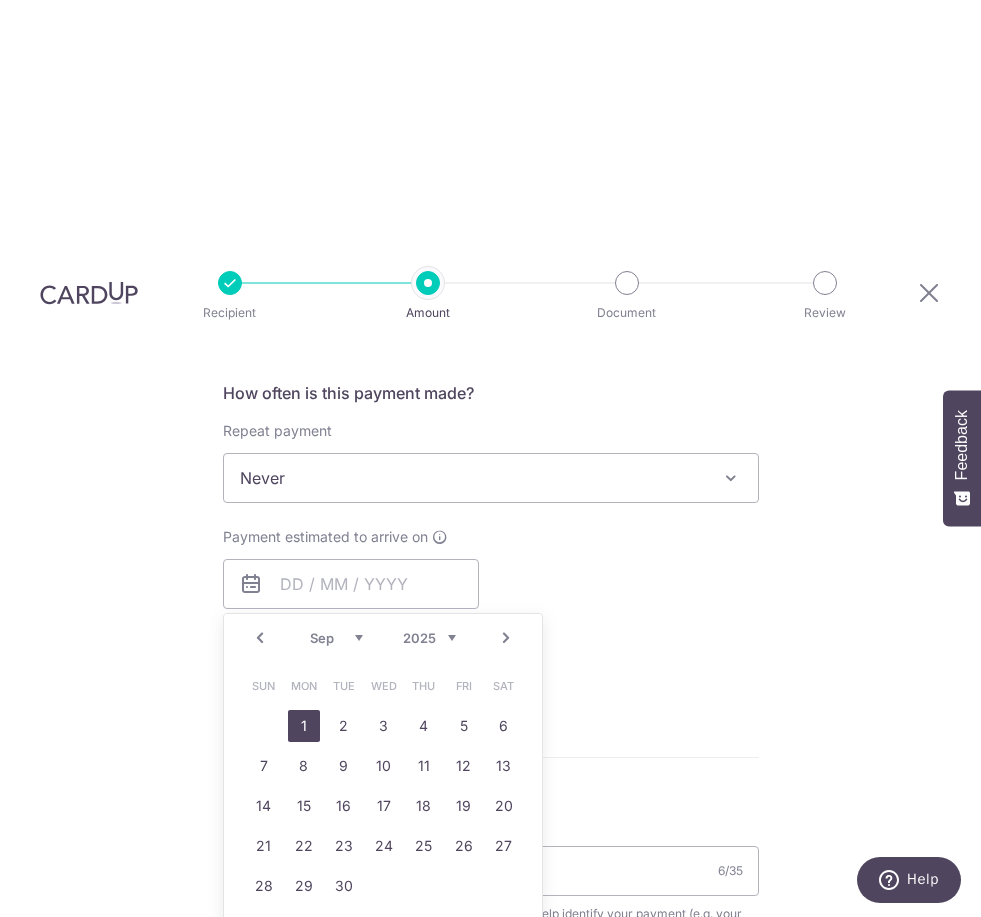 click on "1" at bounding box center (304, 726) 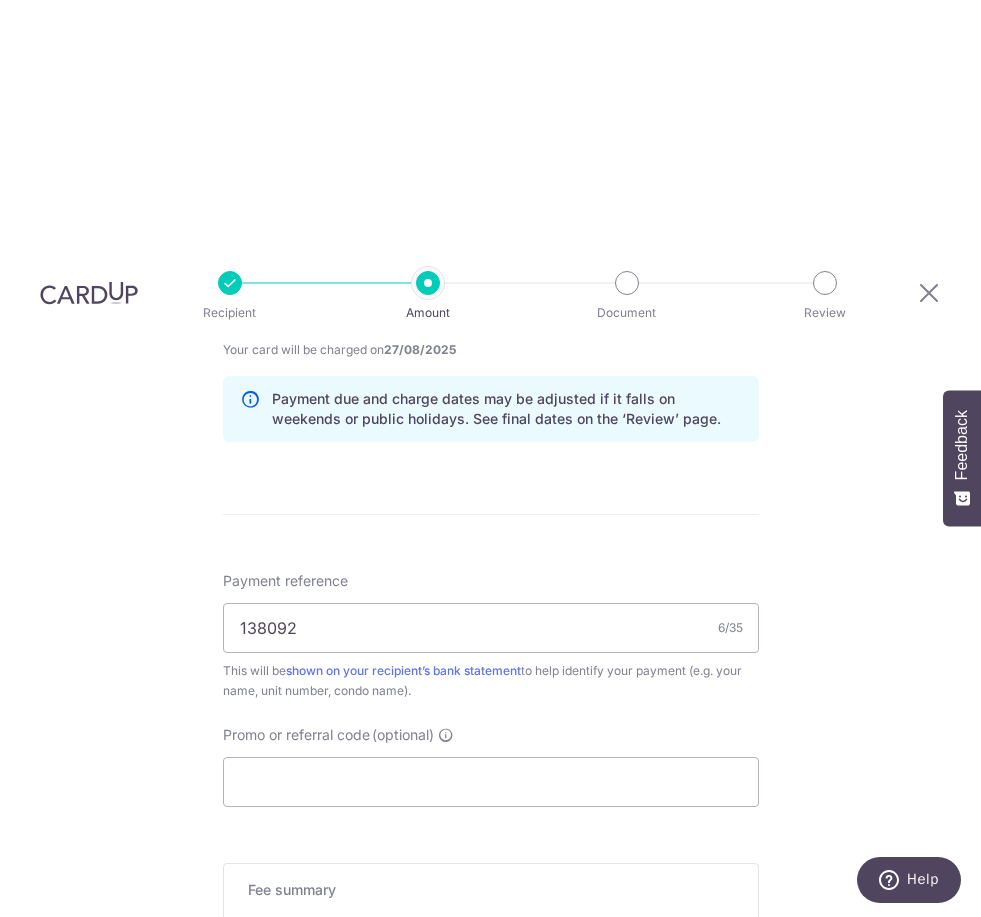 click on "Tell us more about your payment
Enter payment amount
SGD
1,379.58
1379.58
Select Card
**** 7743
Add credit card
Your Cards
**** 7743
Secure 256-bit SSL
Text
New card details
Card
Secure 256-bit SSL" at bounding box center (490, 271) 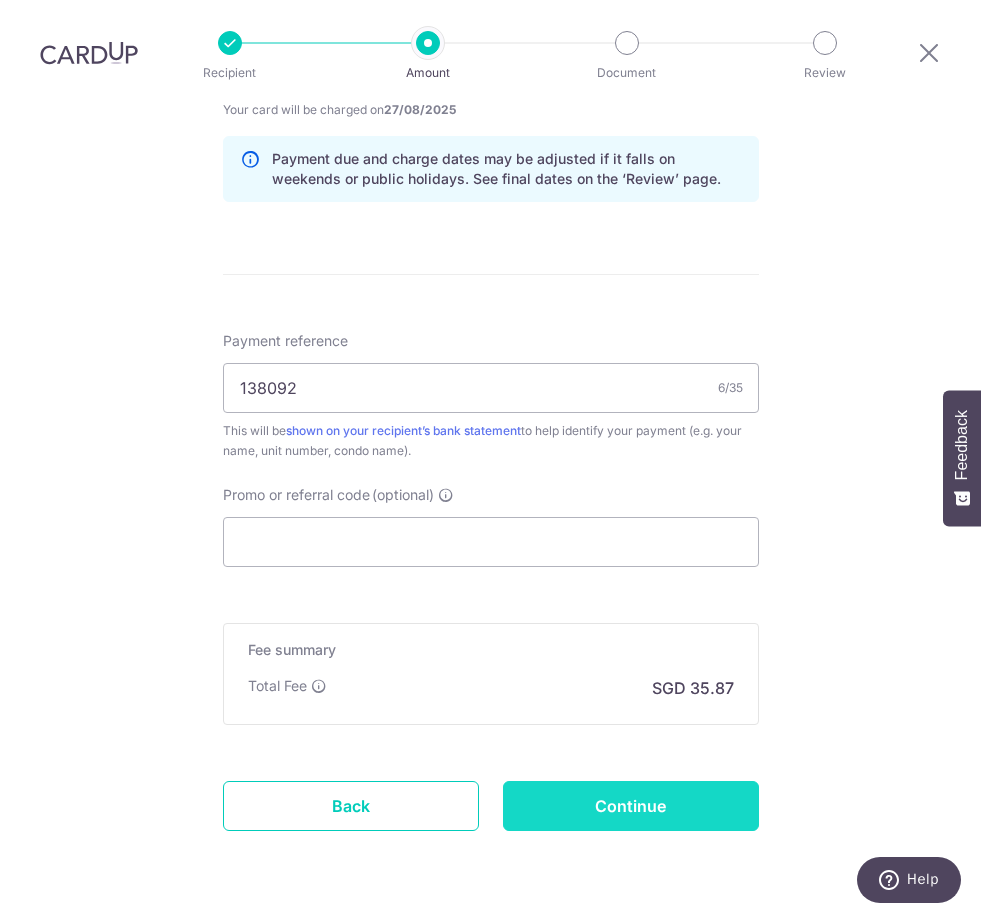click on "Continue" at bounding box center [631, 806] 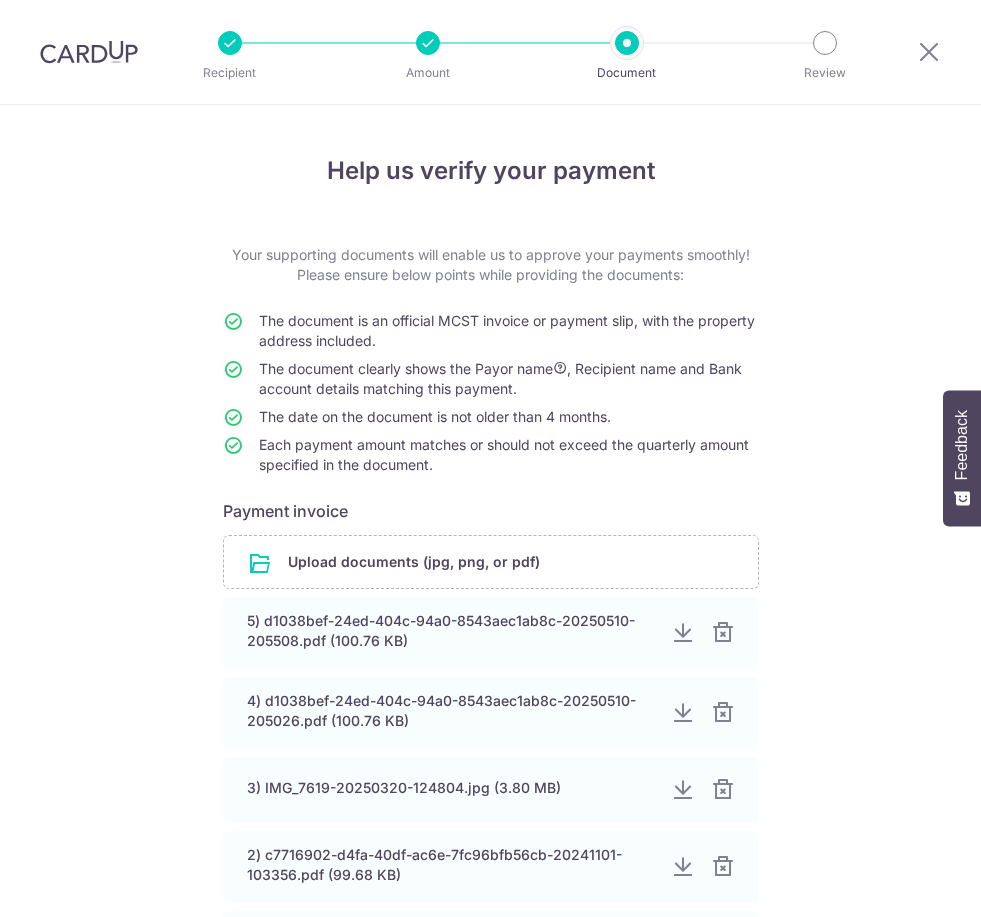 scroll, scrollTop: 0, scrollLeft: 0, axis: both 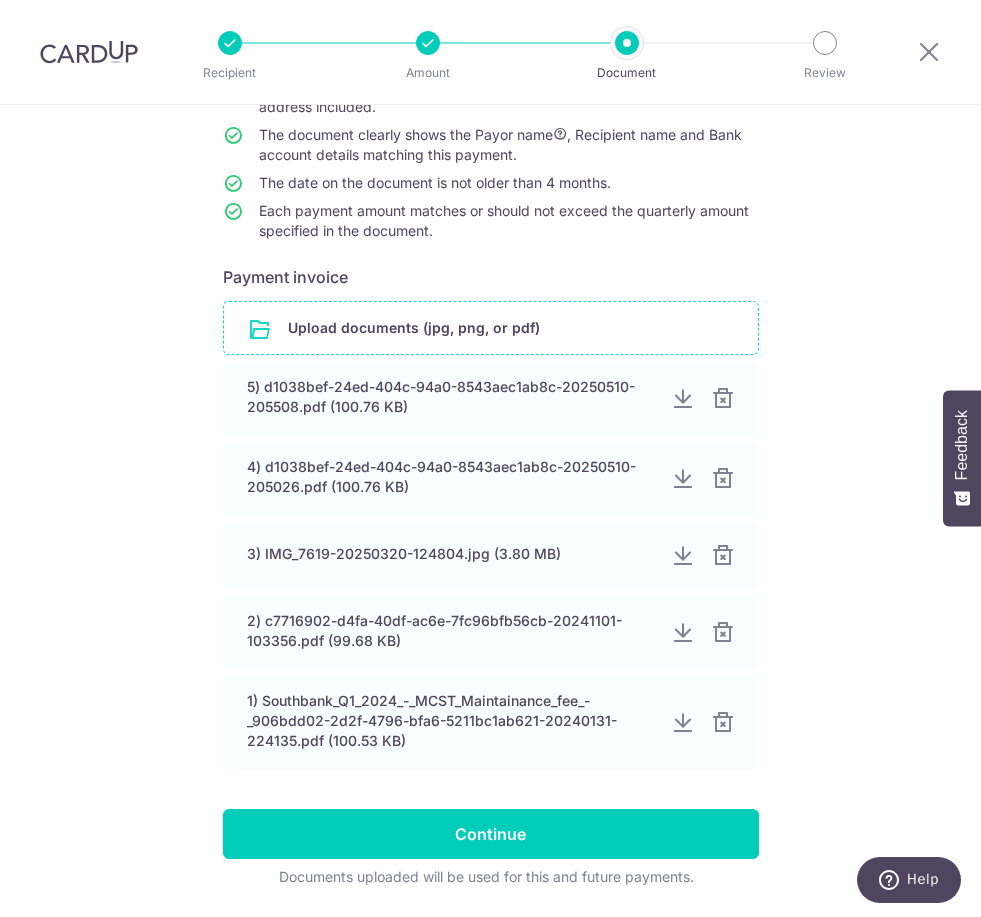 click at bounding box center [491, 328] 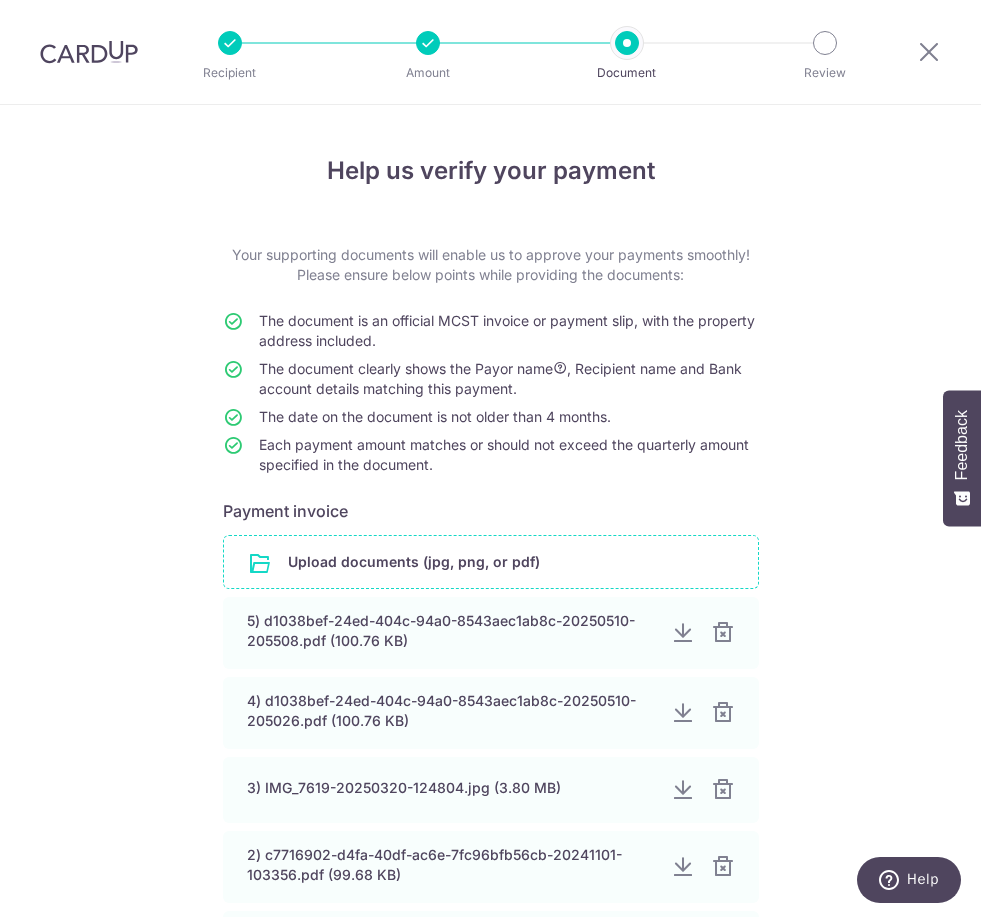 click at bounding box center [491, 562] 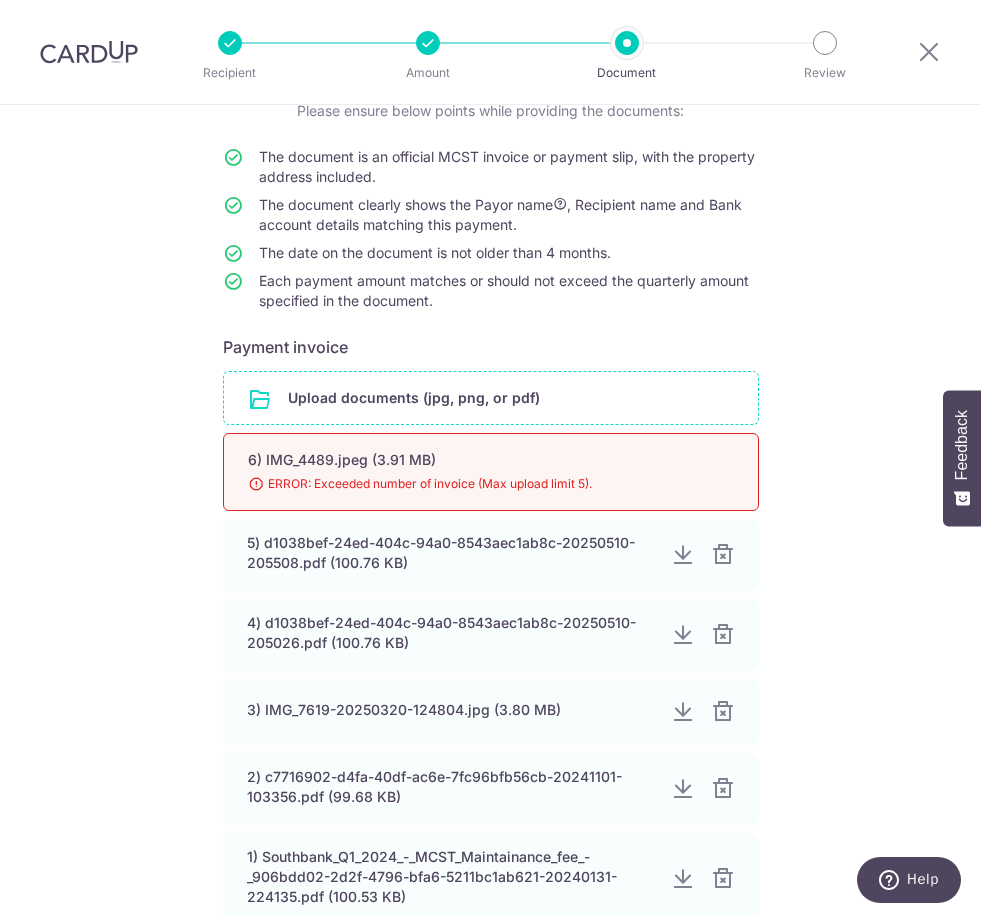 scroll, scrollTop: 209, scrollLeft: 0, axis: vertical 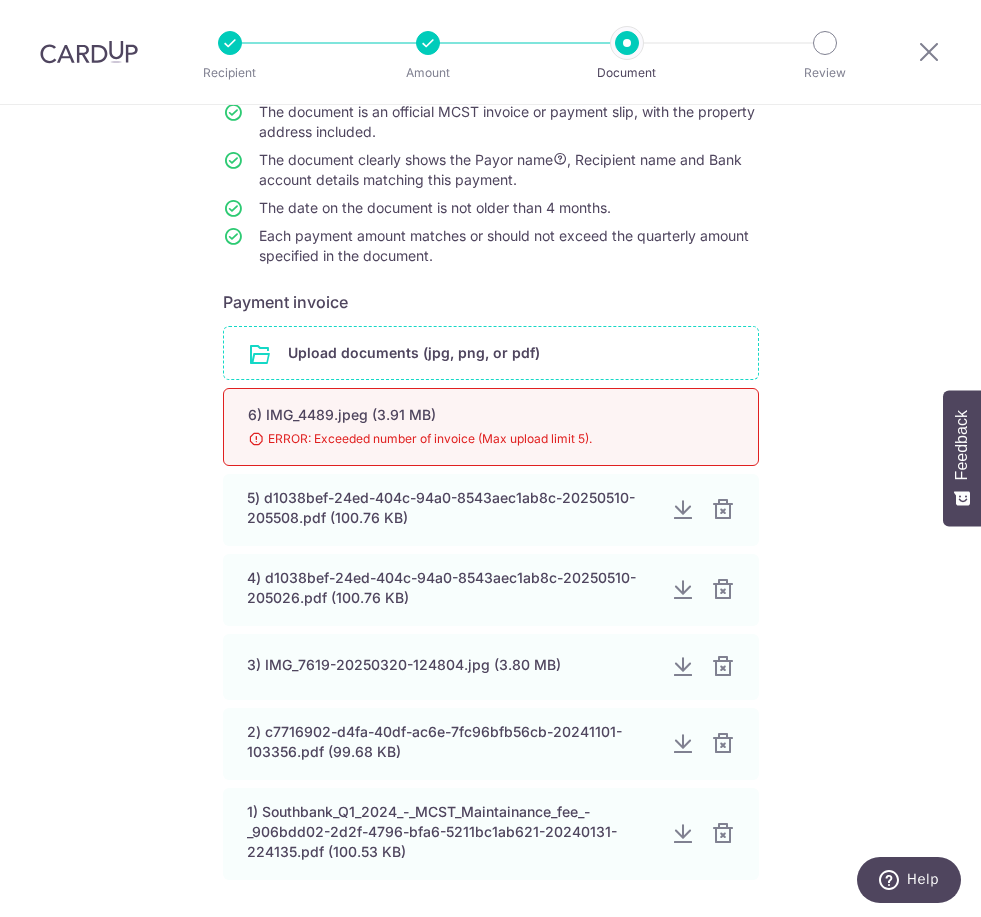 drag, startPoint x: 61, startPoint y: 457, endPoint x: 8, endPoint y: 445, distance: 54.34151 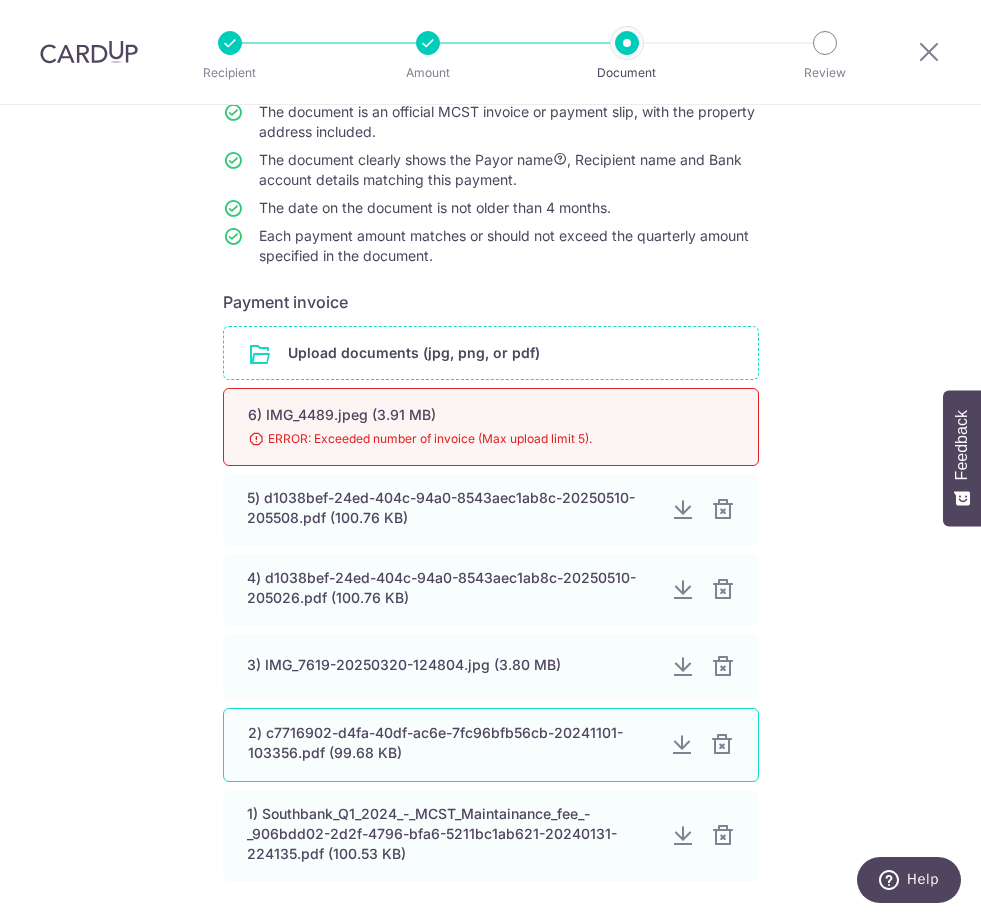 scroll, scrollTop: 0, scrollLeft: 0, axis: both 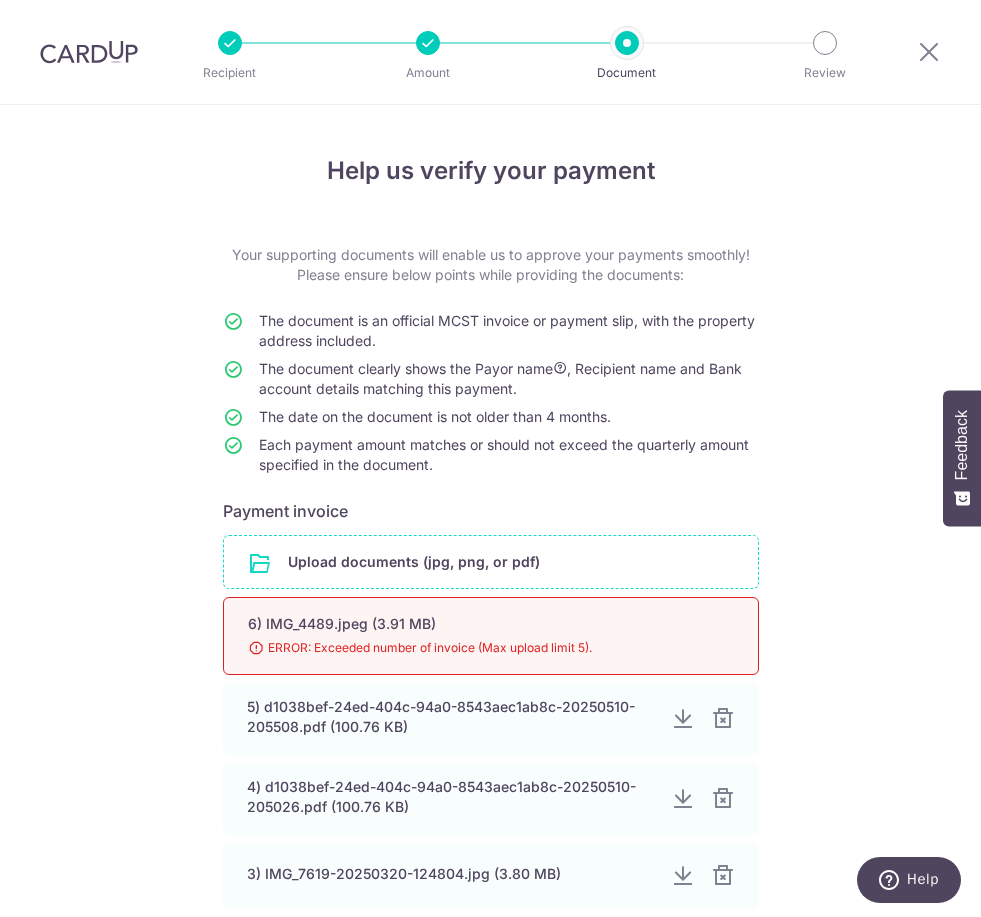click at bounding box center [491, 562] 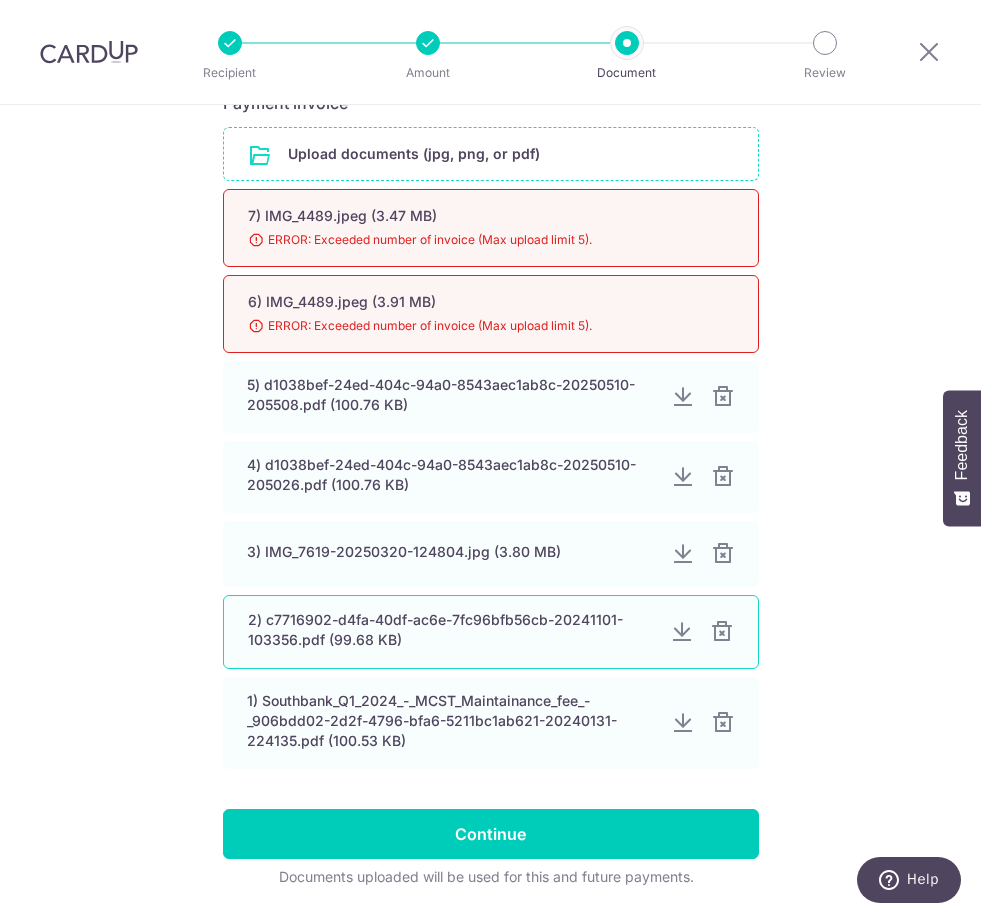 scroll, scrollTop: 406, scrollLeft: 0, axis: vertical 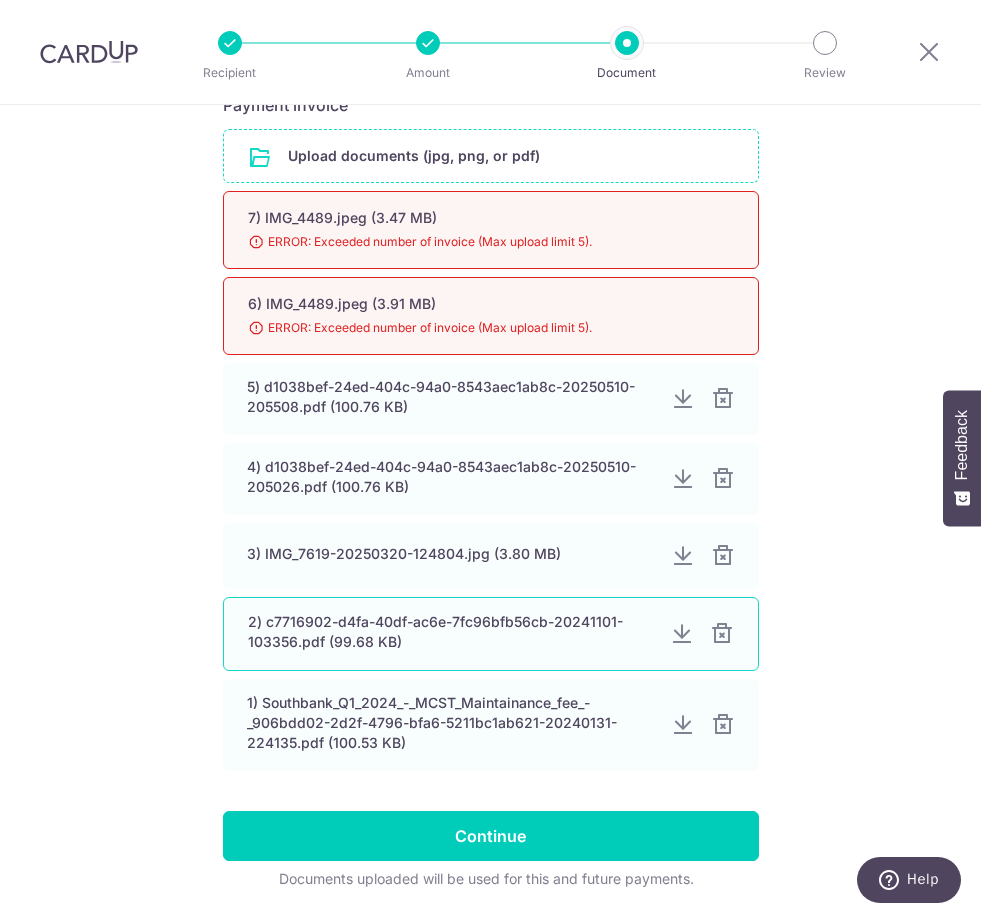 click at bounding box center [723, 725] 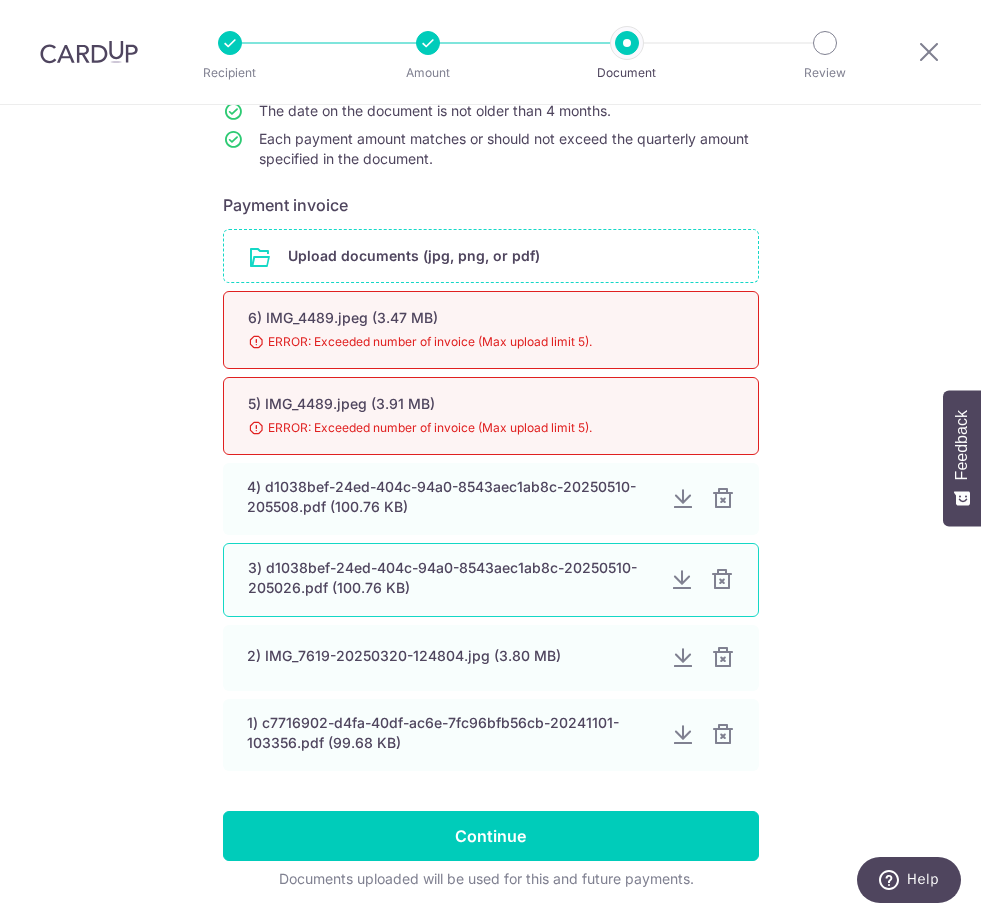 click at bounding box center (723, 658) 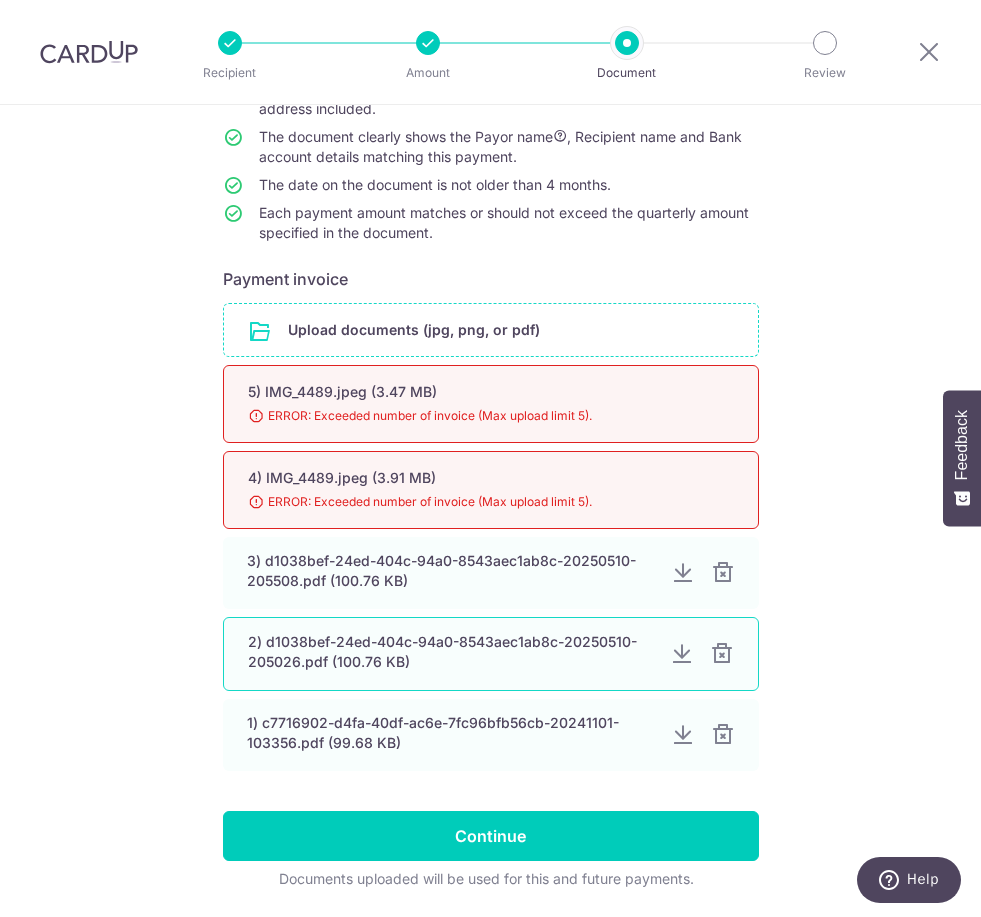 scroll, scrollTop: 0, scrollLeft: 0, axis: both 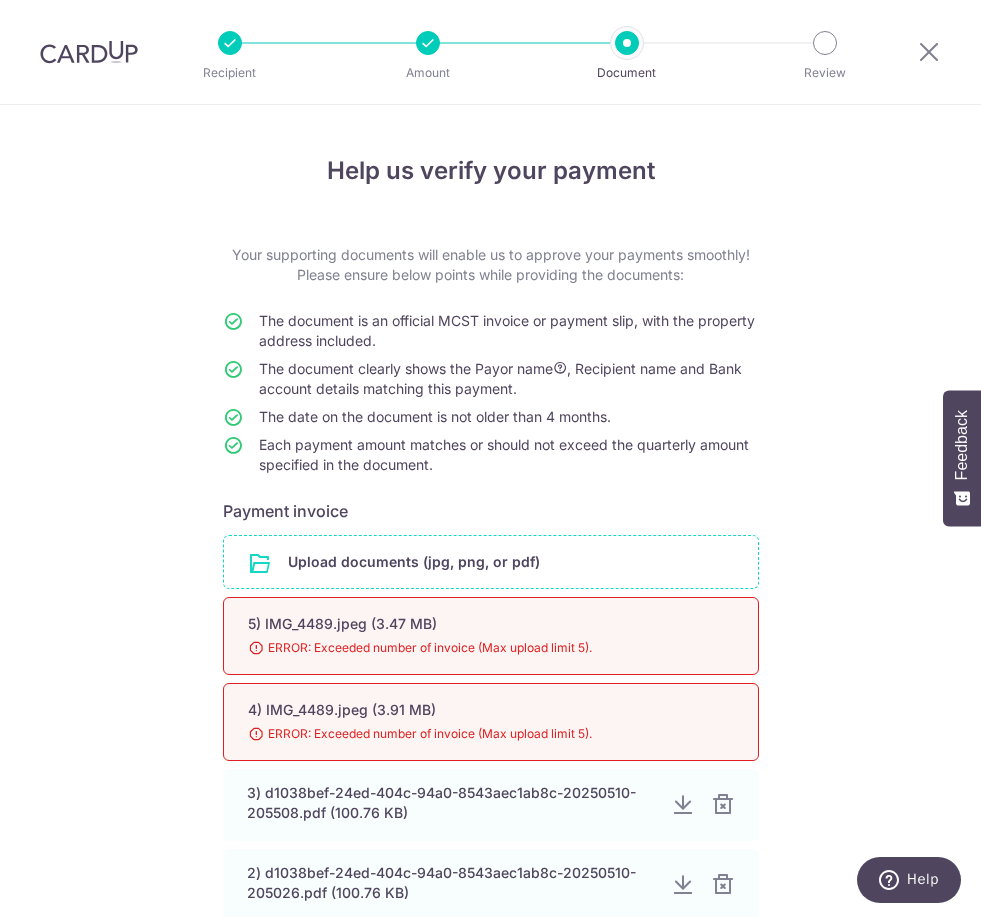 click at bounding box center (491, 562) 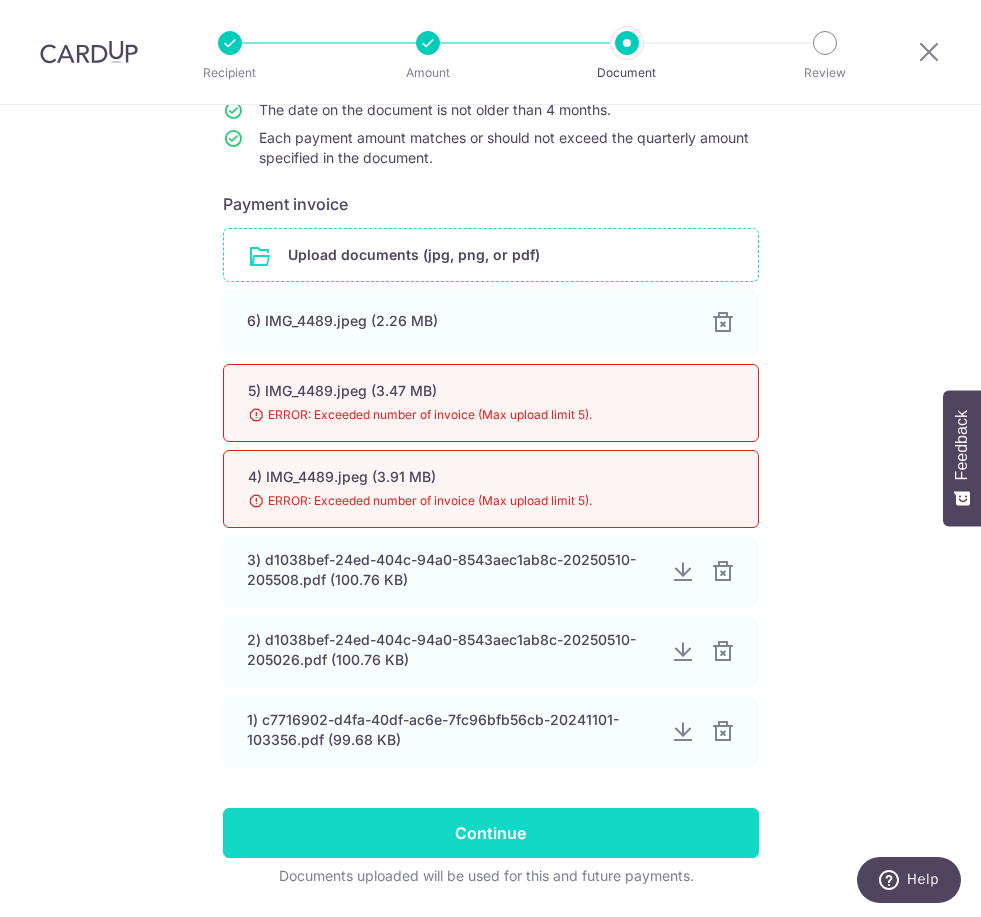 scroll, scrollTop: 306, scrollLeft: 0, axis: vertical 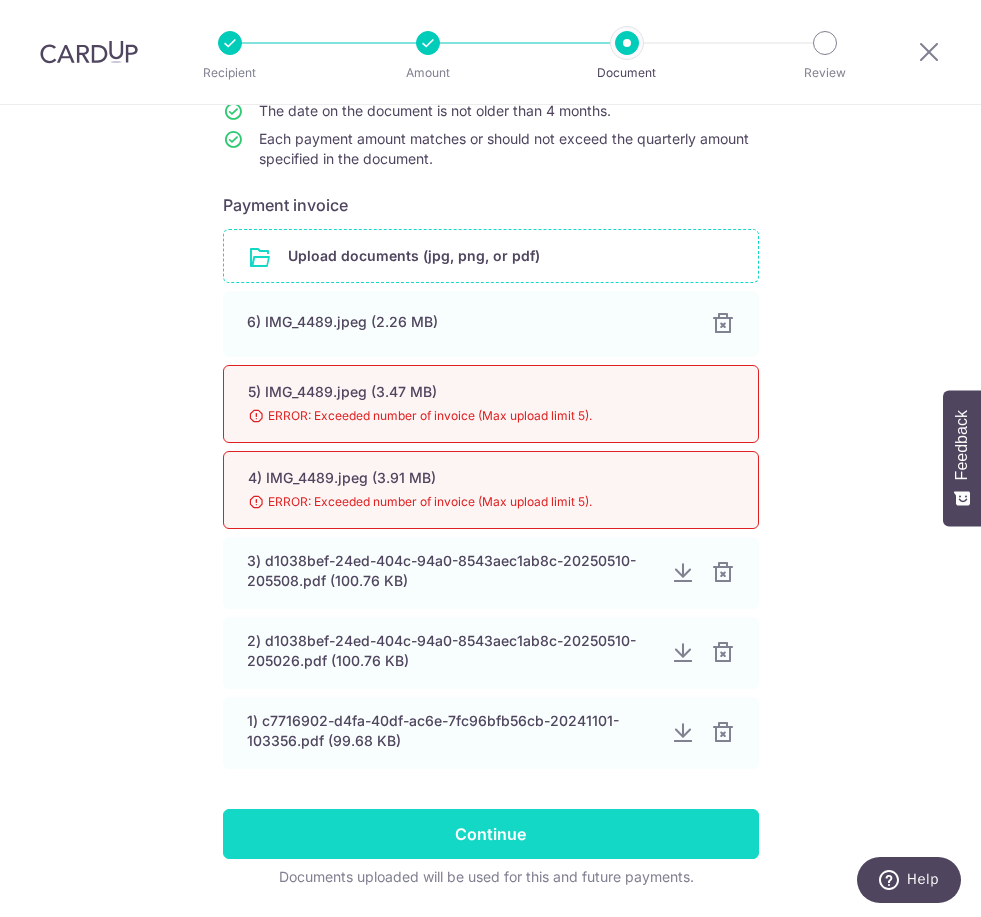 click on "Continue" at bounding box center [491, 834] 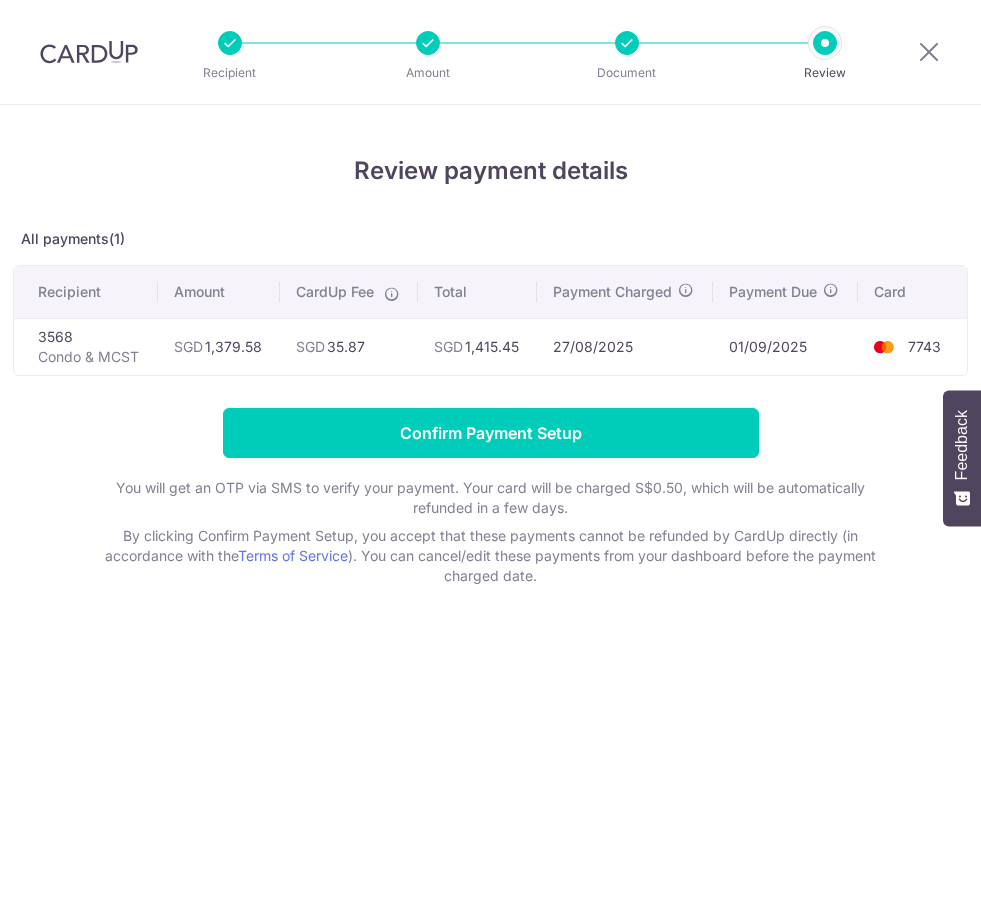 scroll, scrollTop: 0, scrollLeft: 0, axis: both 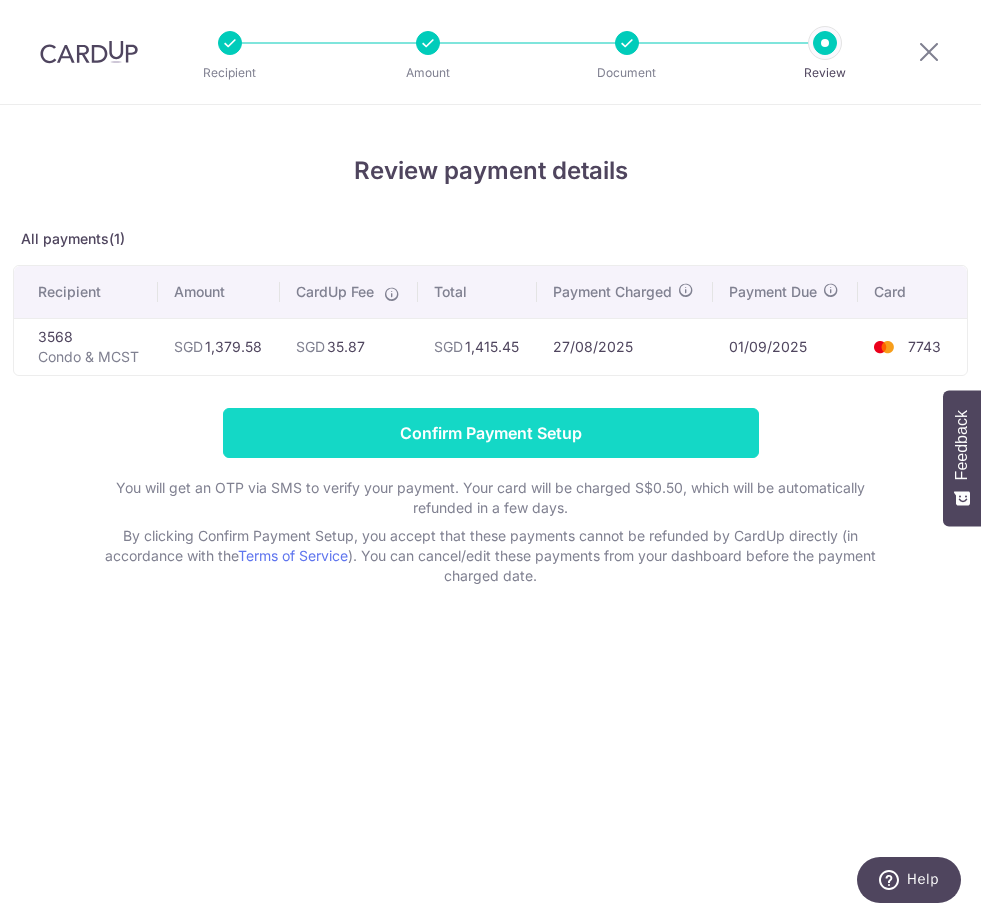 click on "Confirm Payment Setup" at bounding box center [491, 433] 